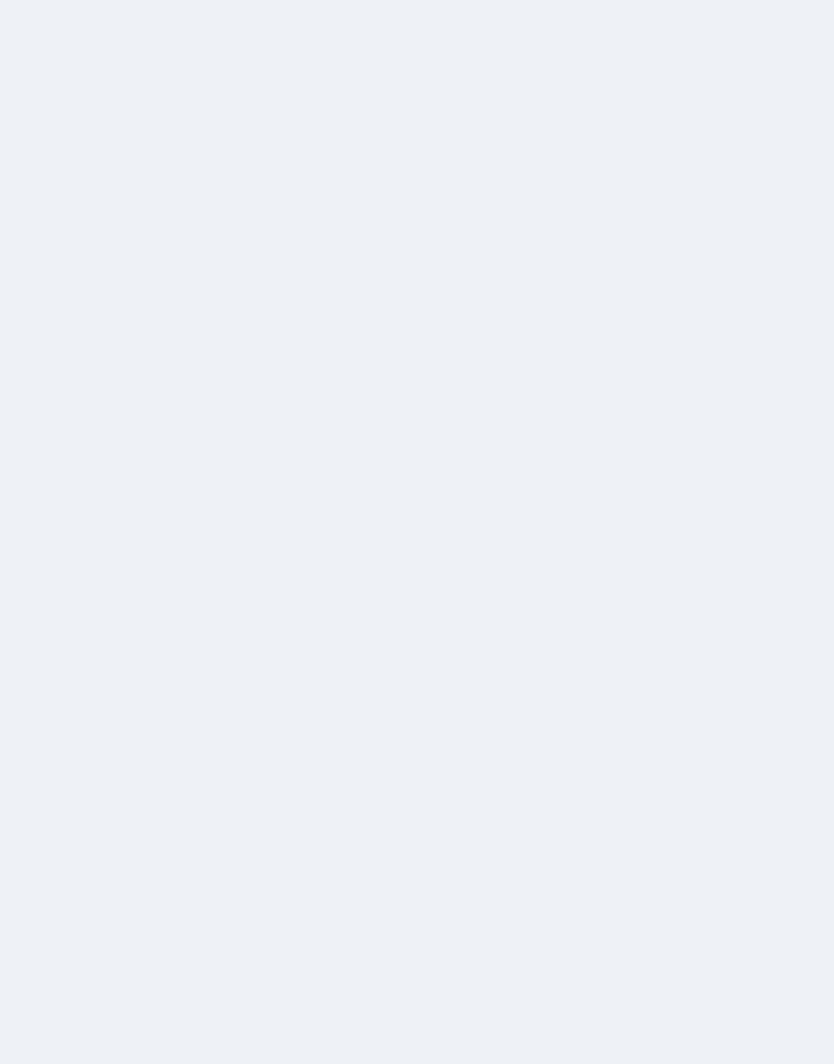 scroll, scrollTop: 0, scrollLeft: 0, axis: both 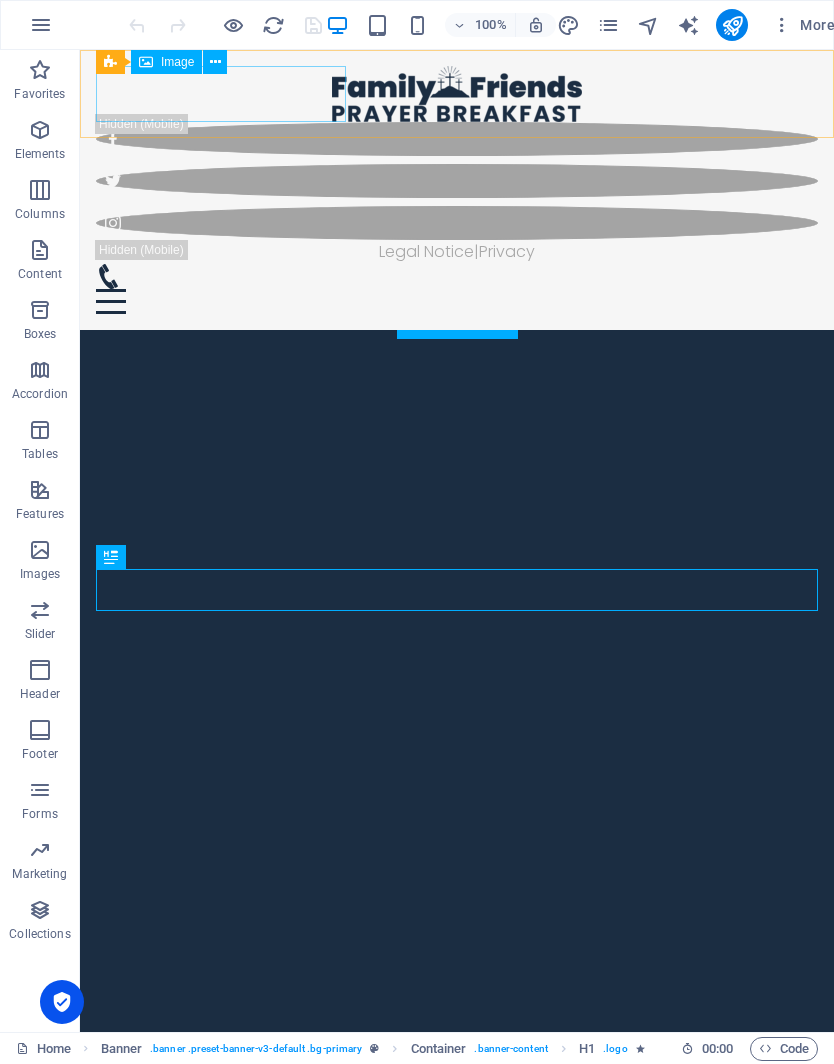 click at bounding box center (457, 94) 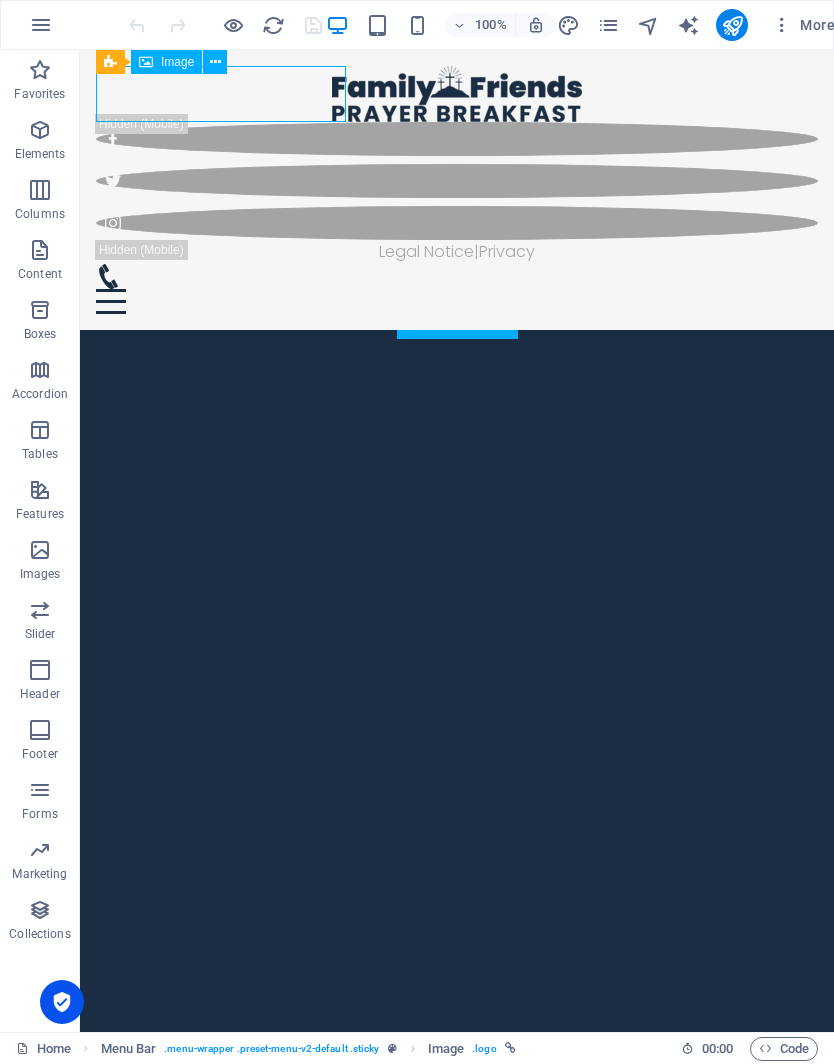 click at bounding box center [457, 94] 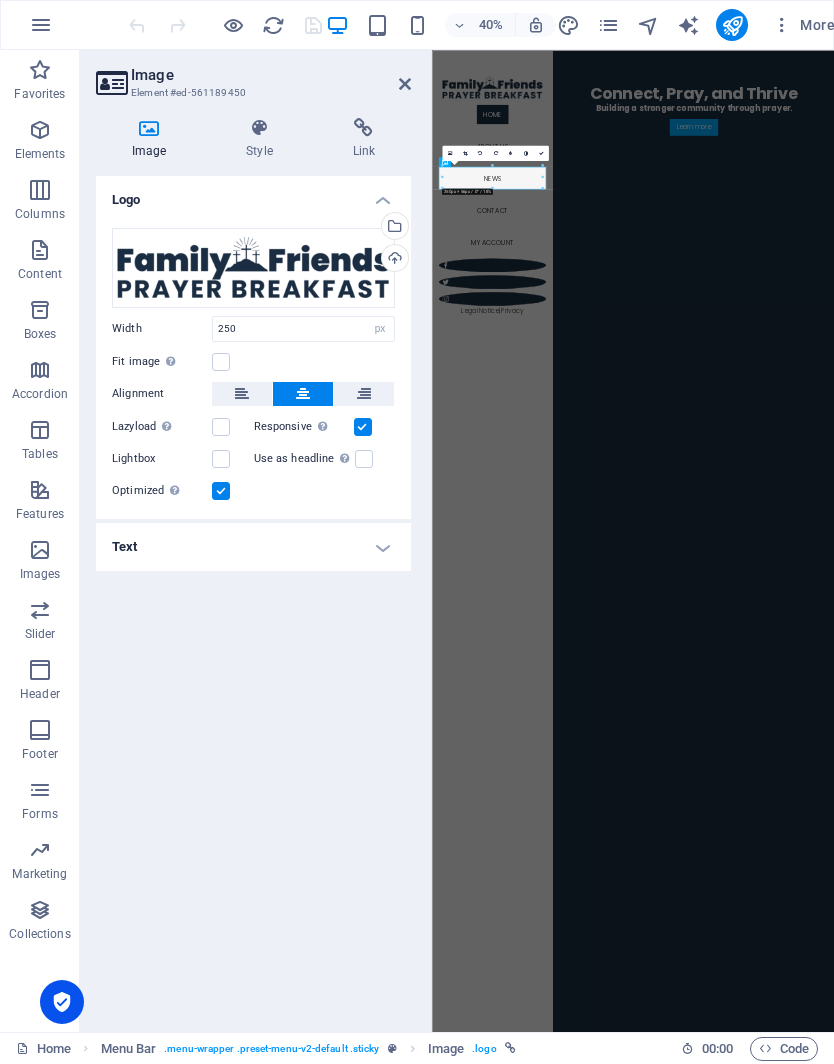 click on "Upload" at bounding box center [393, 260] 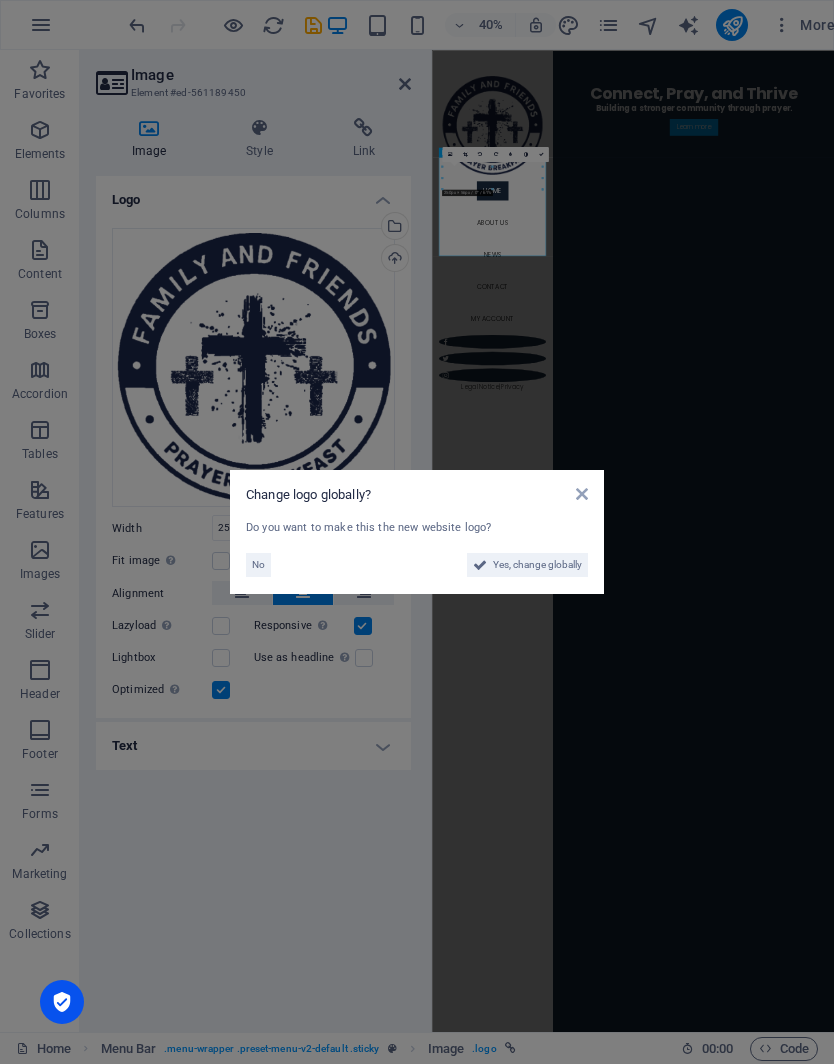 click on "Yes, change globally" at bounding box center (537, 565) 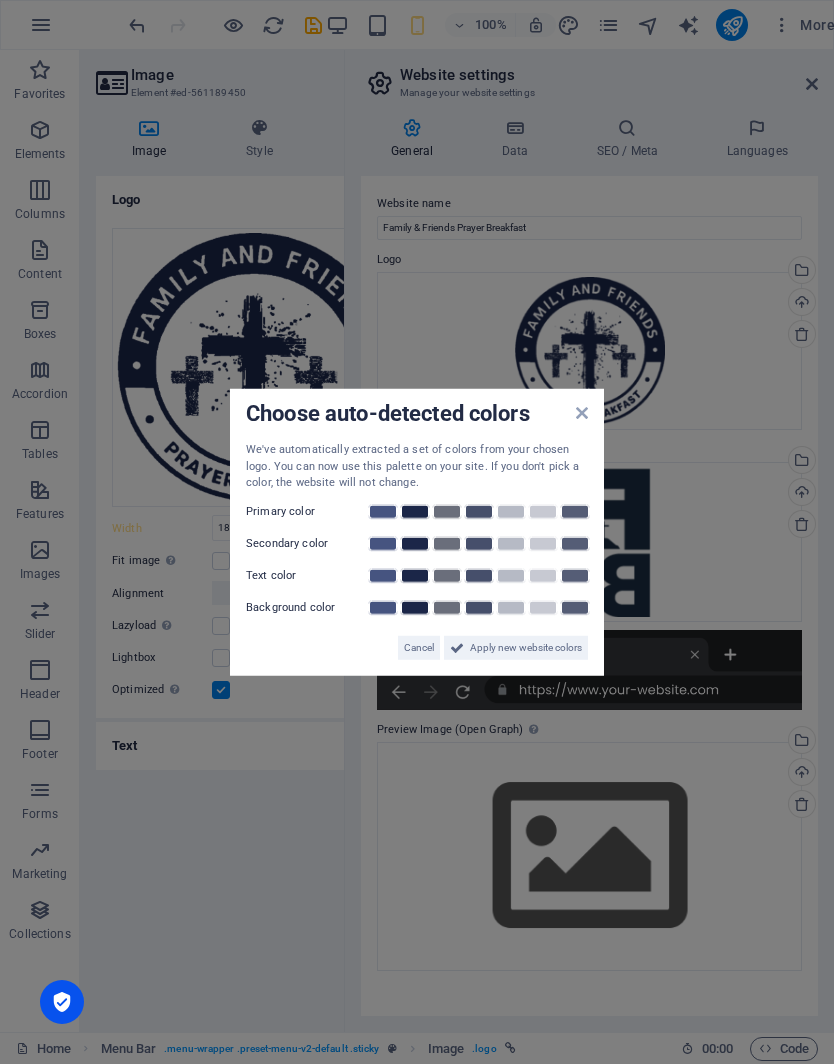 click on "Apply new website colors" at bounding box center [526, 647] 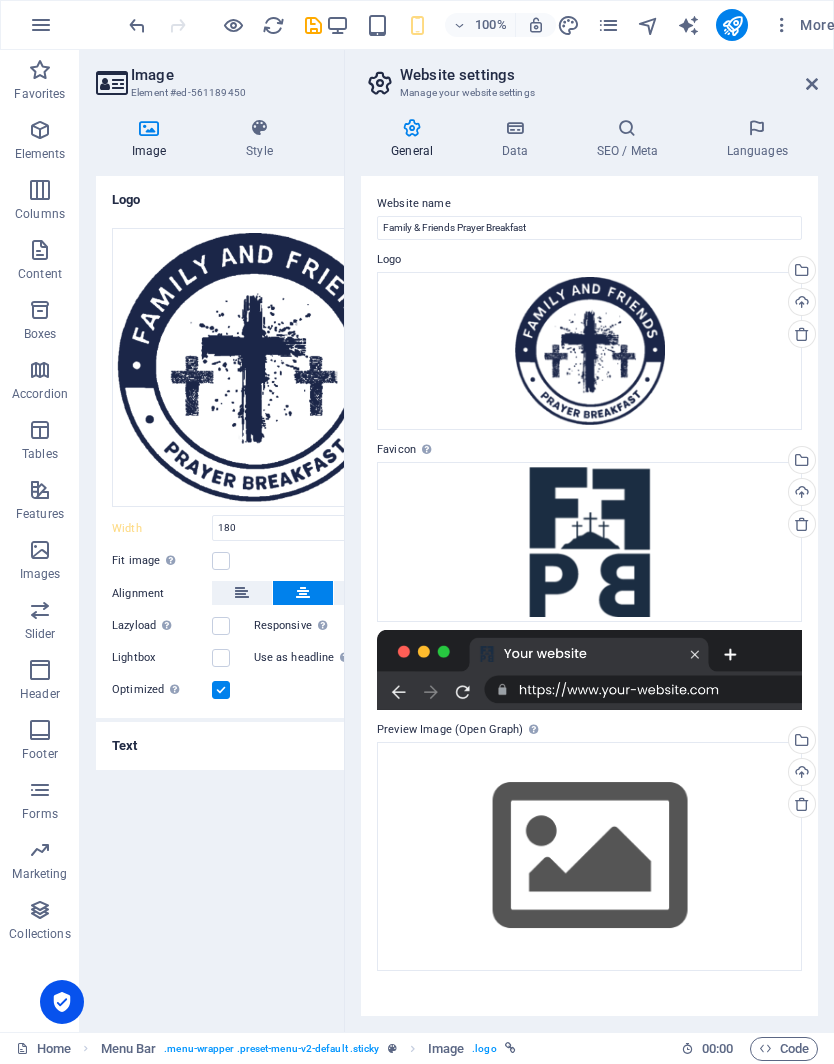 click on "Upload" at bounding box center [800, 494] 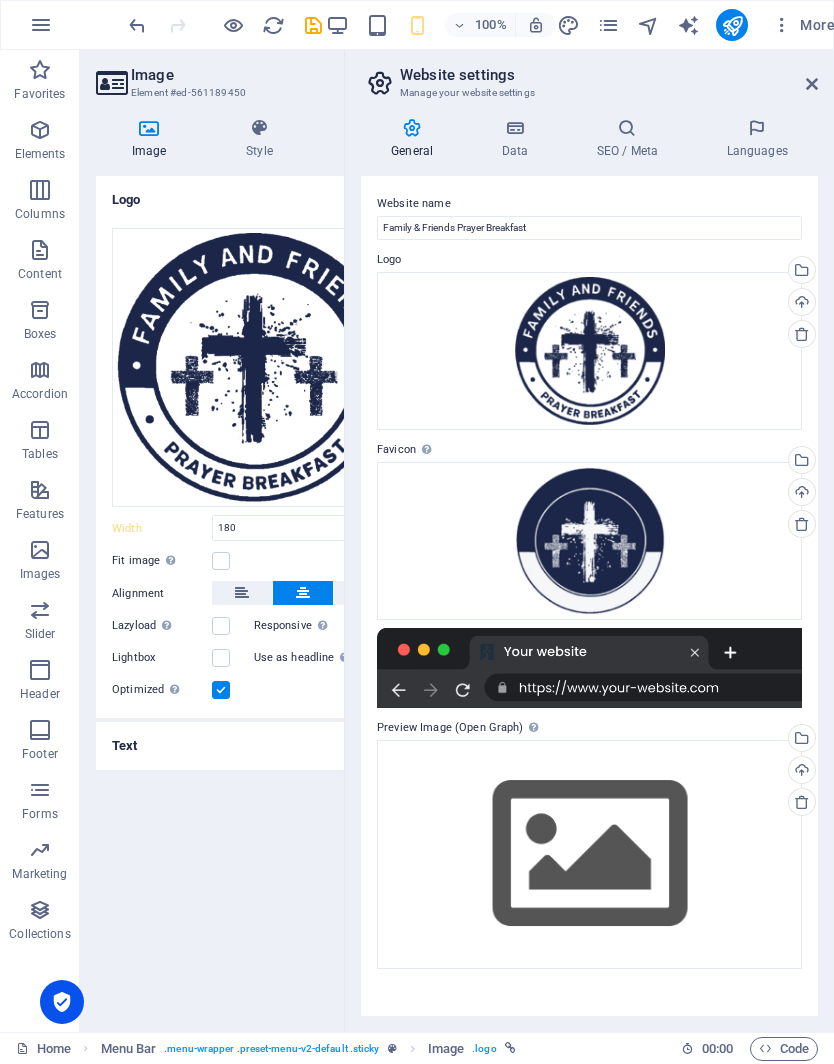click on "Website settings Manage your website settings  General  Data  SEO / Meta  Languages Website name Family & Friends Prayer Breakfast Logo Drag files here, click to choose files or select files from Files or our free stock photos & videos Select files from the file manager, stock photos, or upload file(s) Upload Favicon Set the favicon of your website here. A favicon is a small icon shown in the browser tab next to your website title. It helps visitors identify your website. Drag files here, click to choose files or select files from Files or our free stock photos & videos Select files from the file manager, stock photos, or upload file(s) Upload Preview Image (Open Graph) This image will be shown when the website is shared on social networks Drag files here, click to choose files or select files from Files or our free stock photos & videos Select files from the file manager, stock photos, or upload file(s) Upload Company [DOMAIN_NAME] First name Family and Friends Last name Prayer Breakfast Picnic Street" at bounding box center (589, 541) 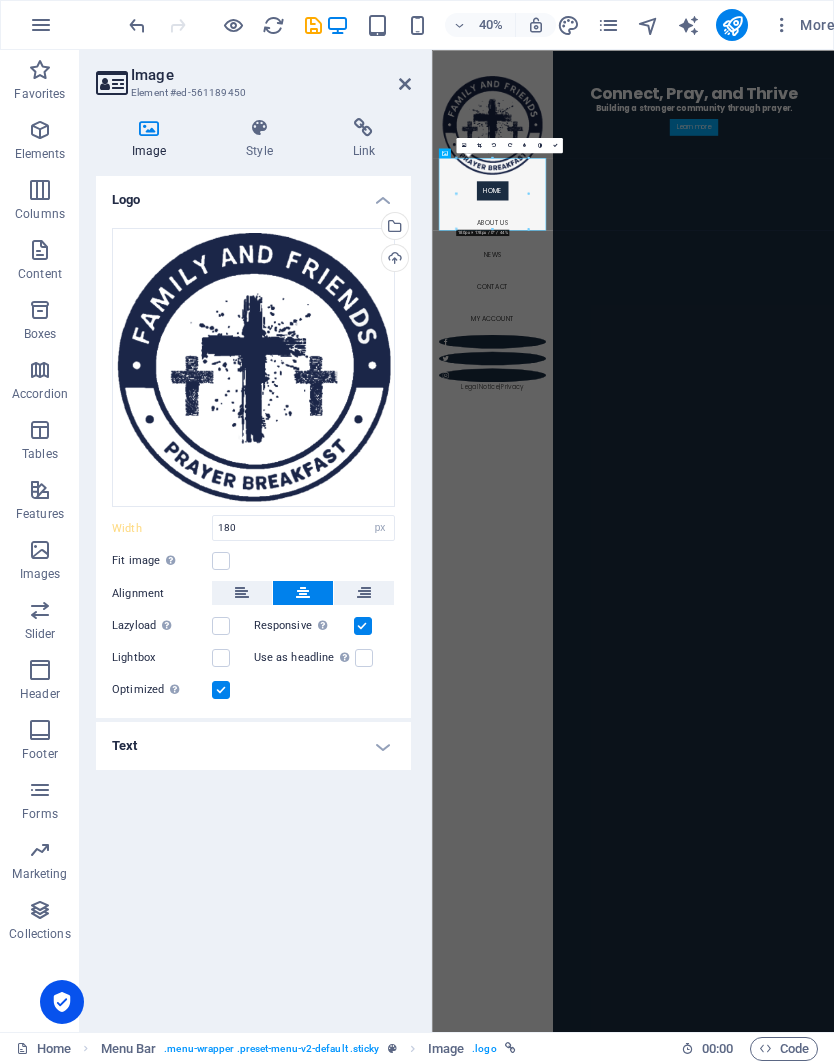 type on "250" 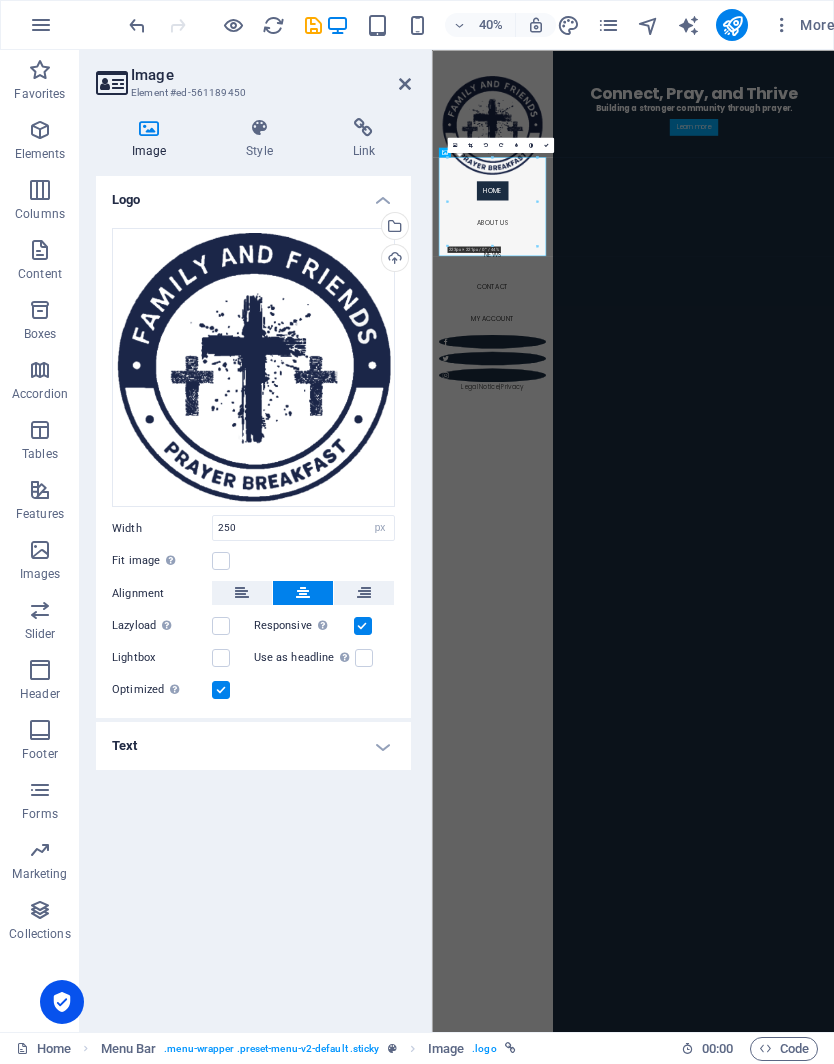 click at bounding box center (405, 84) 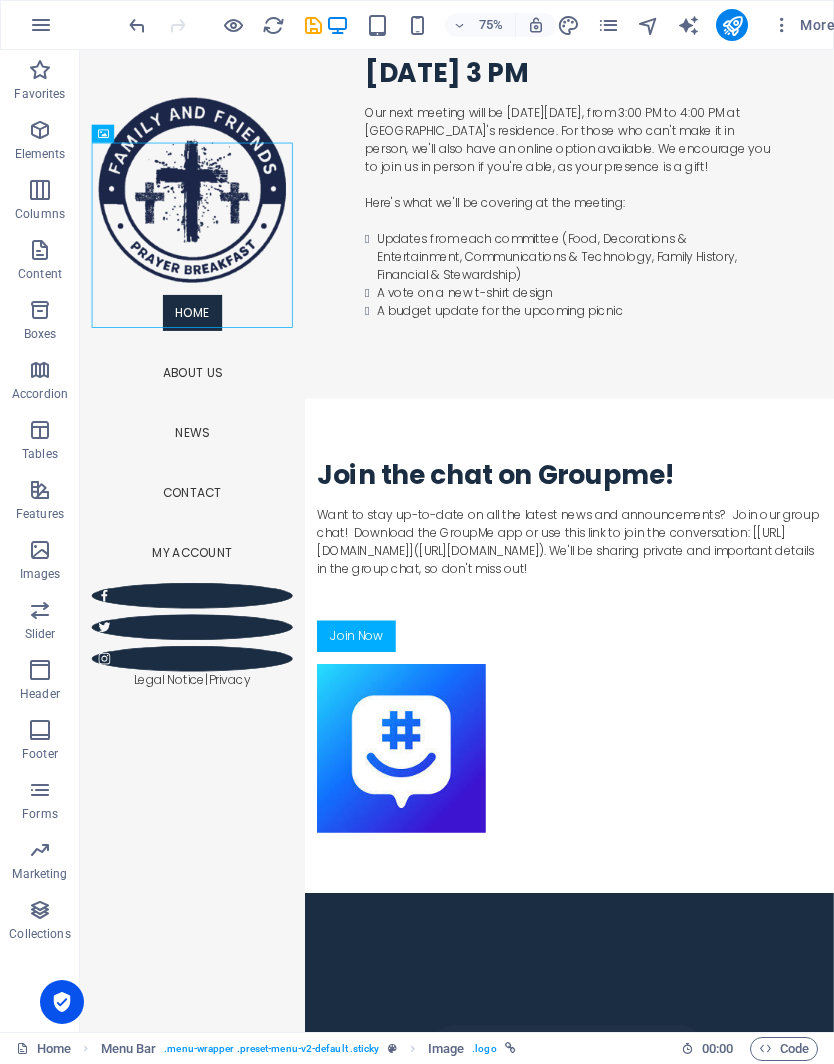 scroll, scrollTop: 5268, scrollLeft: 0, axis: vertical 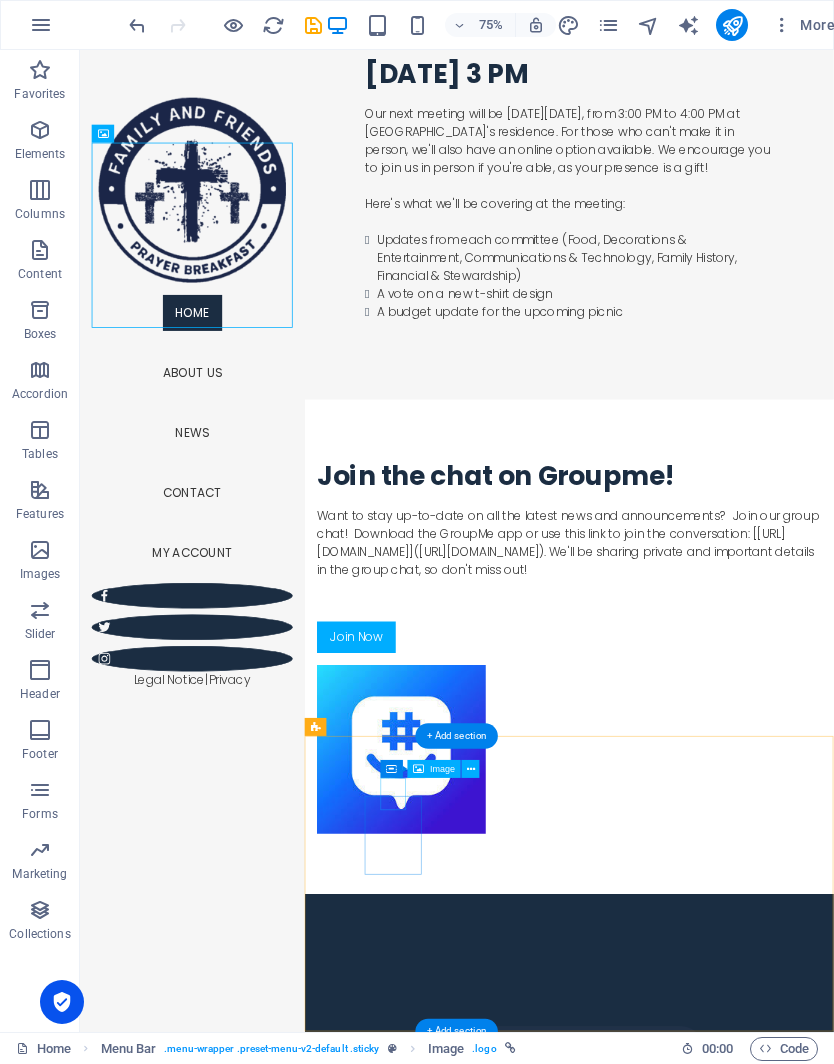 click at bounding box center [498, 3814] 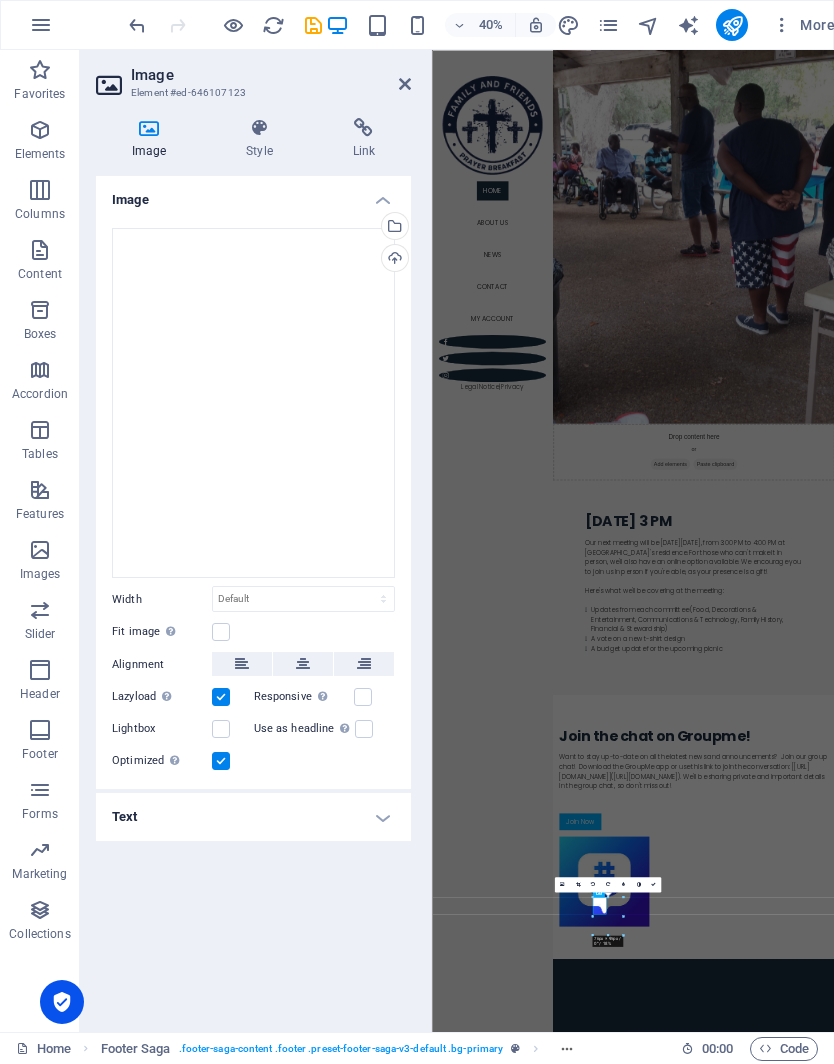 click on "Upload" at bounding box center [393, 260] 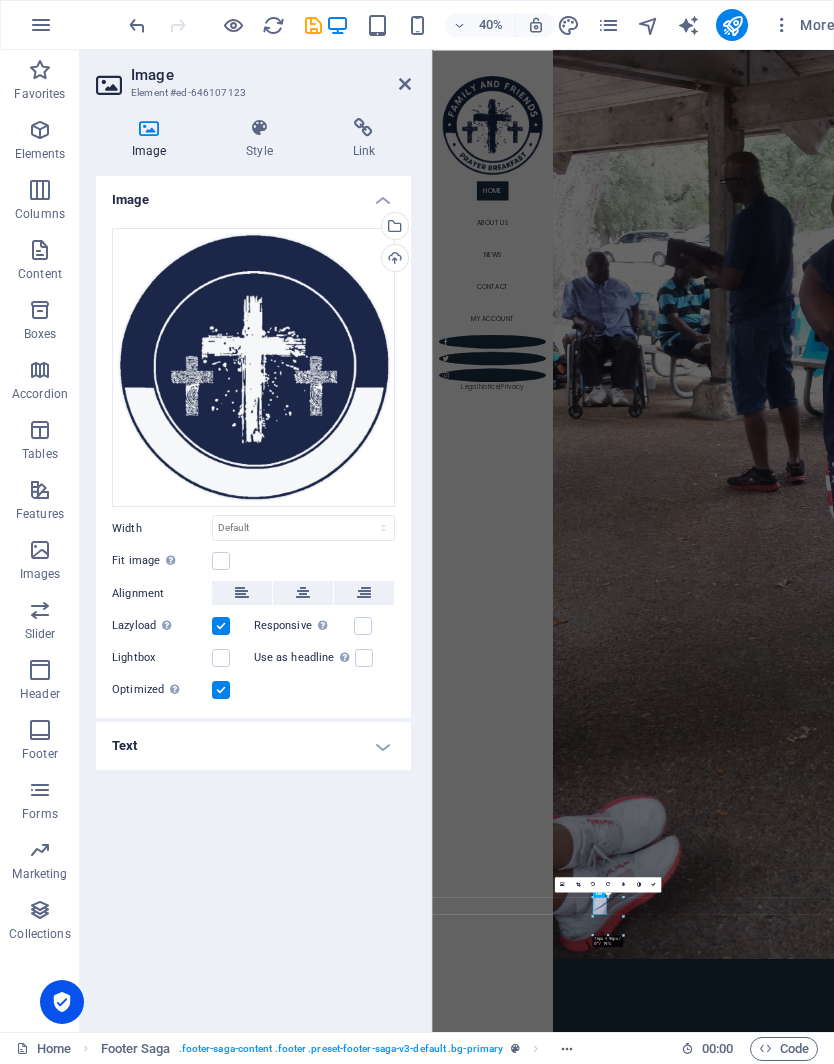click on "Image Element #ed-646107123 Image Style Link Image Drag files here, click to choose files or select files from Files or our free stock photos & videos Select files from the file manager, stock photos, or upload file(s) Upload Width Default auto px rem % em vh vw Fit image Automatically fit image to a fixed width and height Height Default auto px Alignment Lazyload Loading images after the page loads improves page speed. Responsive Automatically load retina image and smartphone optimized sizes. Lightbox Use as headline The image will be wrapped in an H1 headline tag. Useful for giving alternative text the weight of an H1 headline, e.g. for the logo. Leave unchecked if uncertain. Optimized Images are compressed to improve page speed. Position Direction Custom X offset 50 px rem % vh vw Y offset 50 px rem % vh vw Text Float No float Image left Image right Determine how text should behave around the image. Text Alternative text Image caption Paragraph Format Normal Heading 1 Heading 2 Heading 3 Heading 4 Code 8 9" at bounding box center (256, 541) 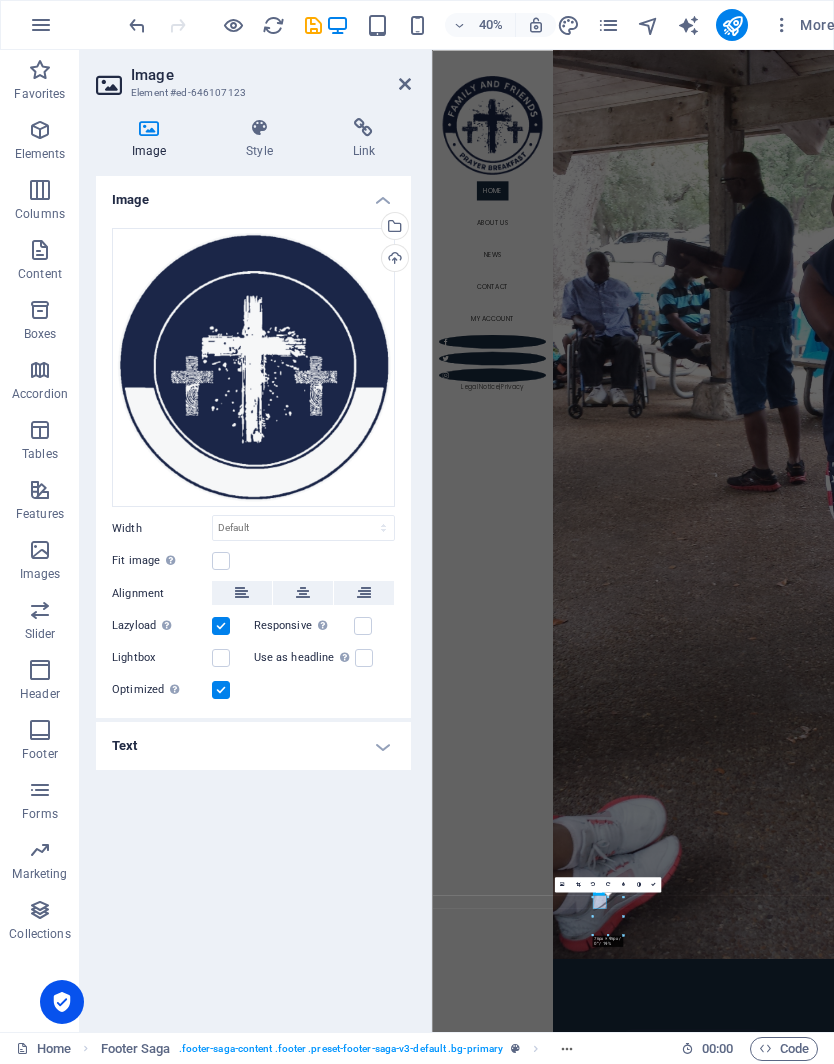 click at bounding box center (405, 84) 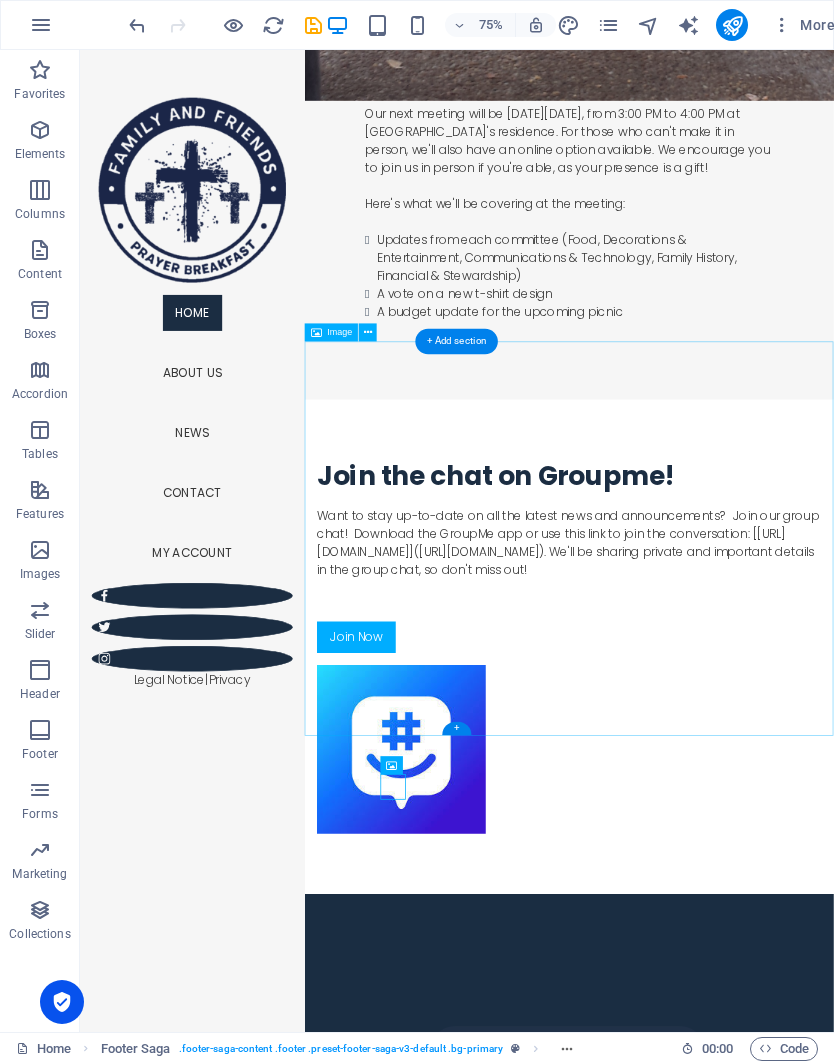 click at bounding box center [732, 3259] 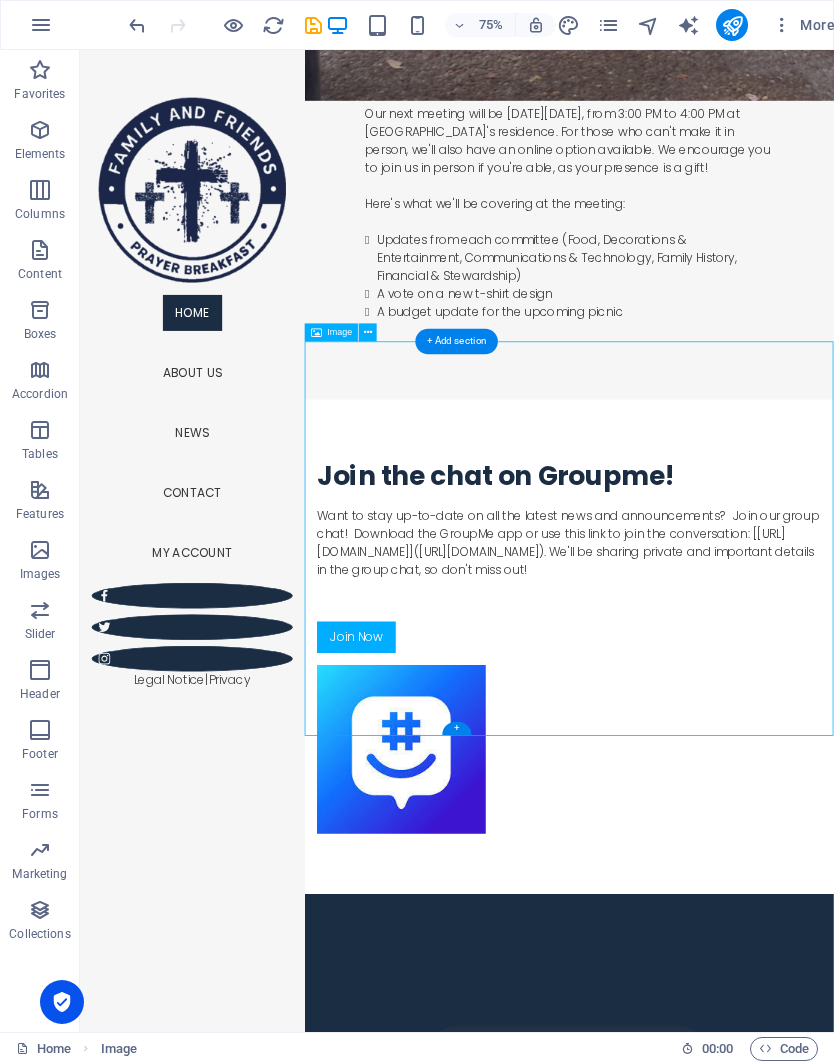 click at bounding box center [498, 3752] 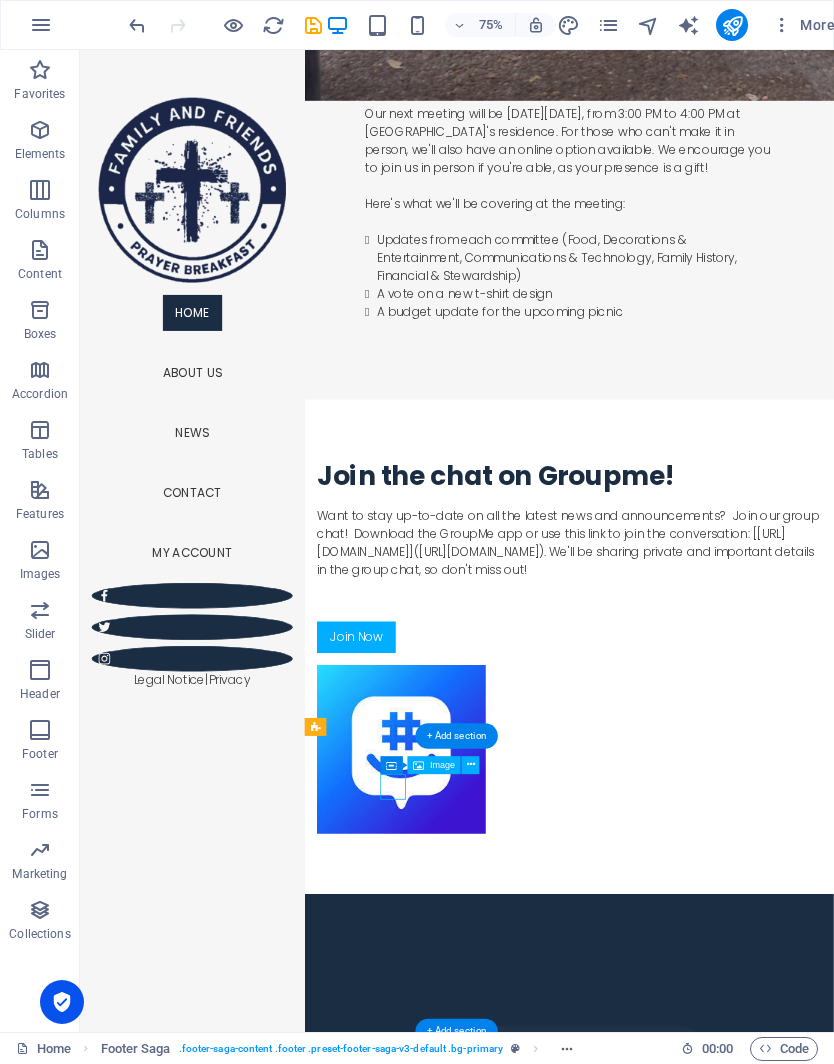 click at bounding box center [498, 3752] 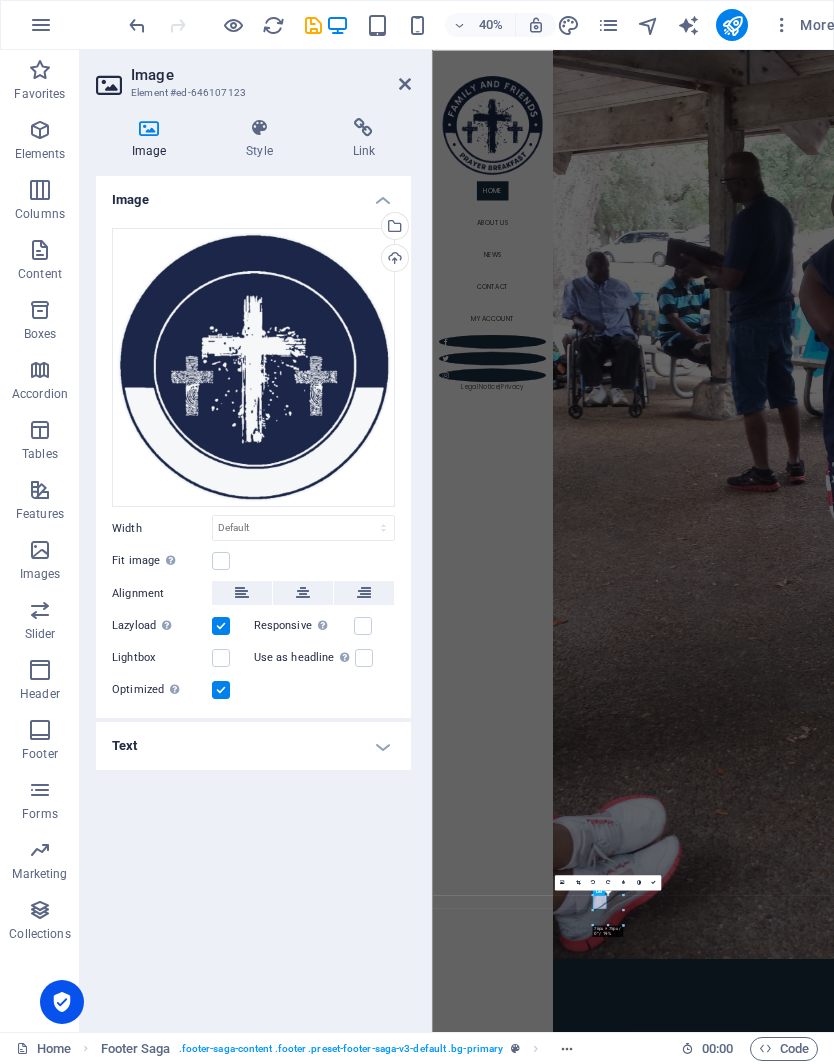 click on "Upload" at bounding box center [393, 260] 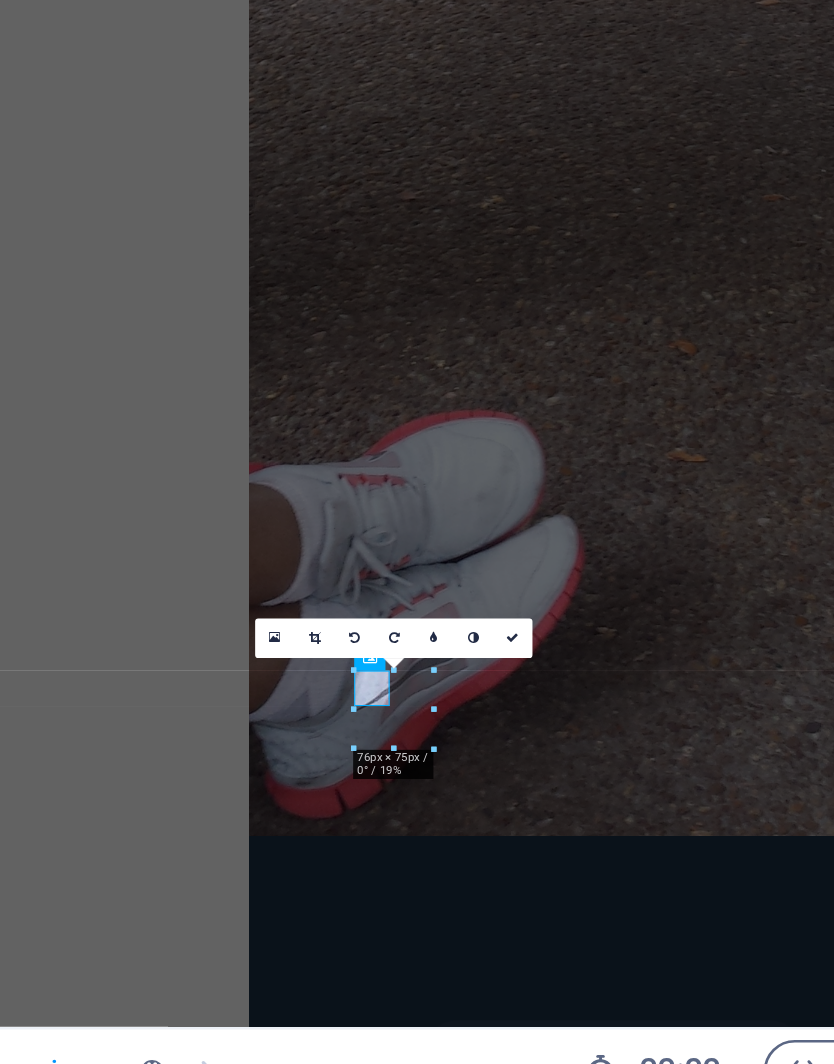 click at bounding box center (653, 882) 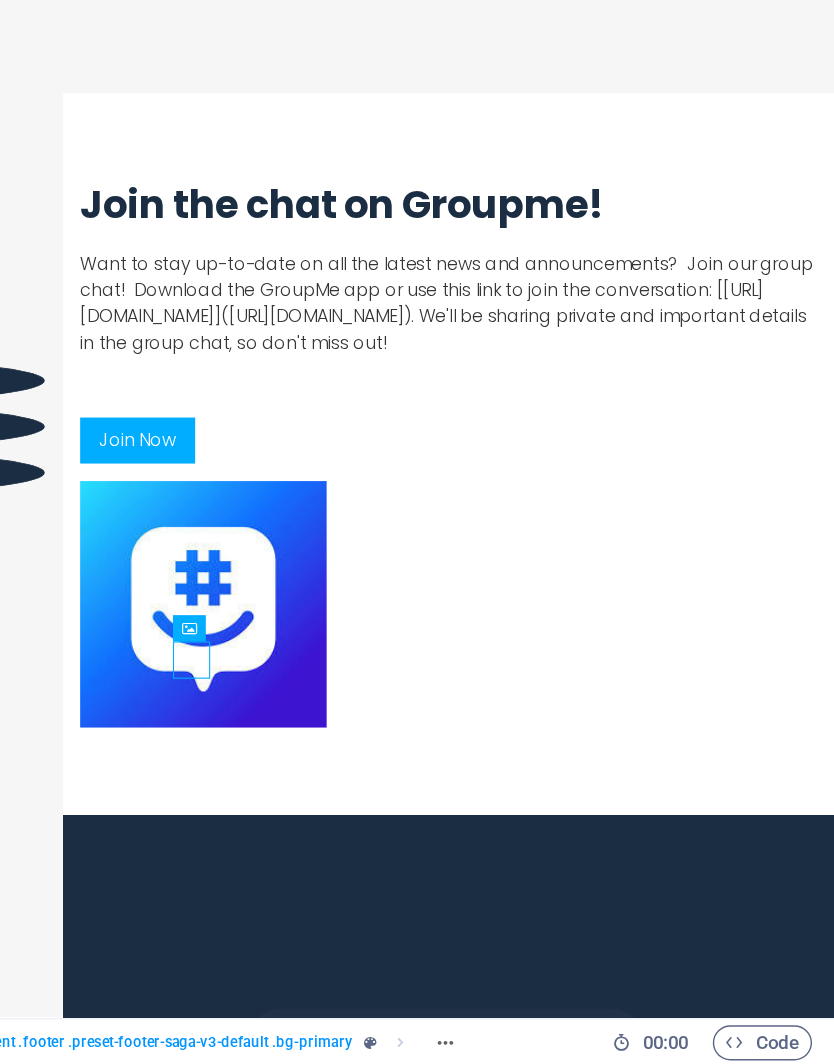 click at bounding box center [387, 2793] 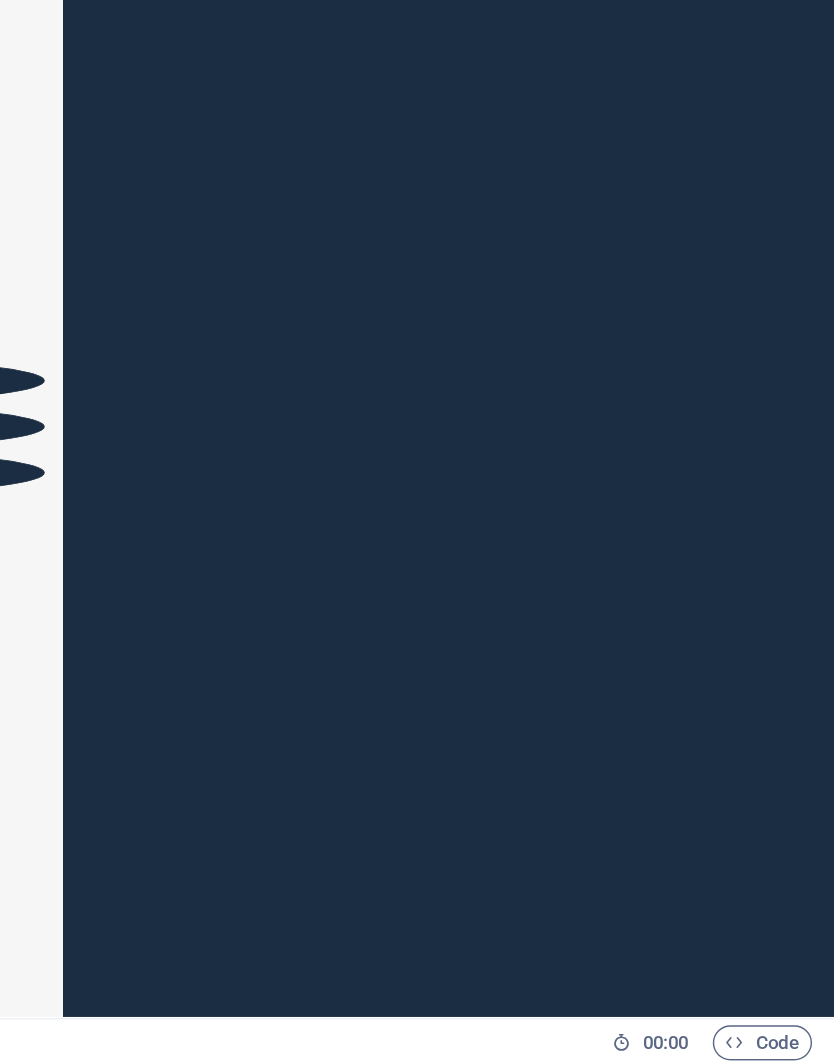 scroll, scrollTop: 0, scrollLeft: 0, axis: both 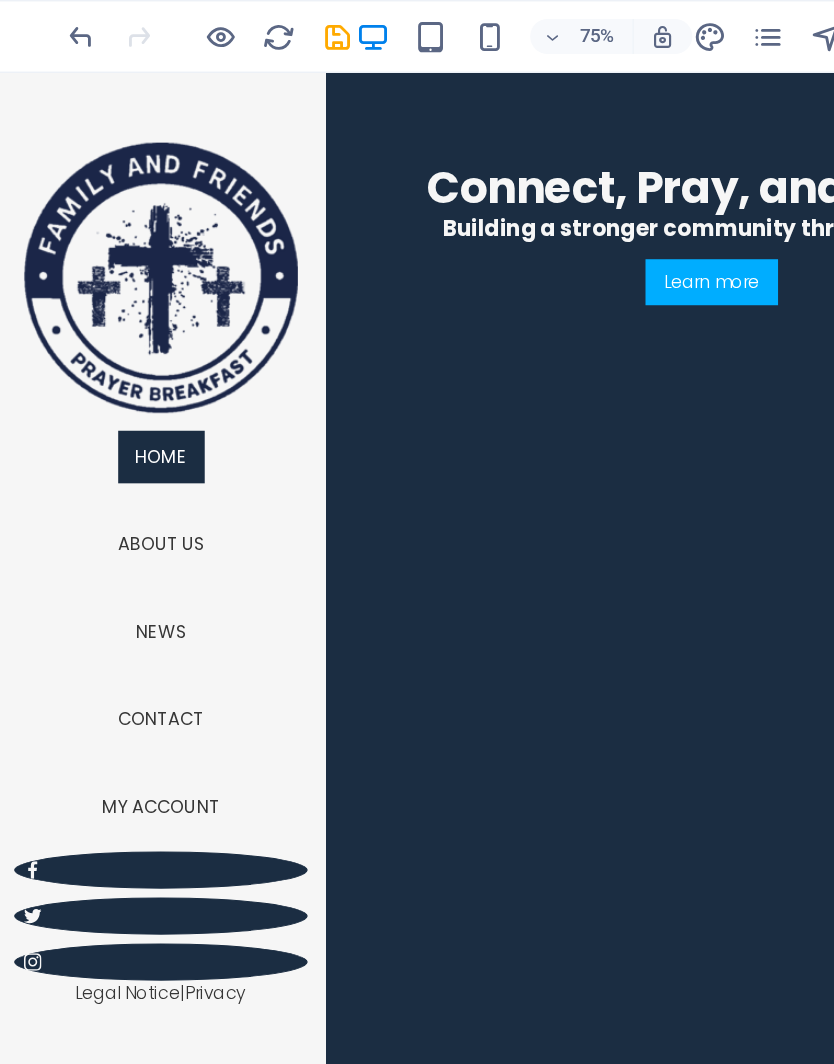 click at bounding box center [313, 25] 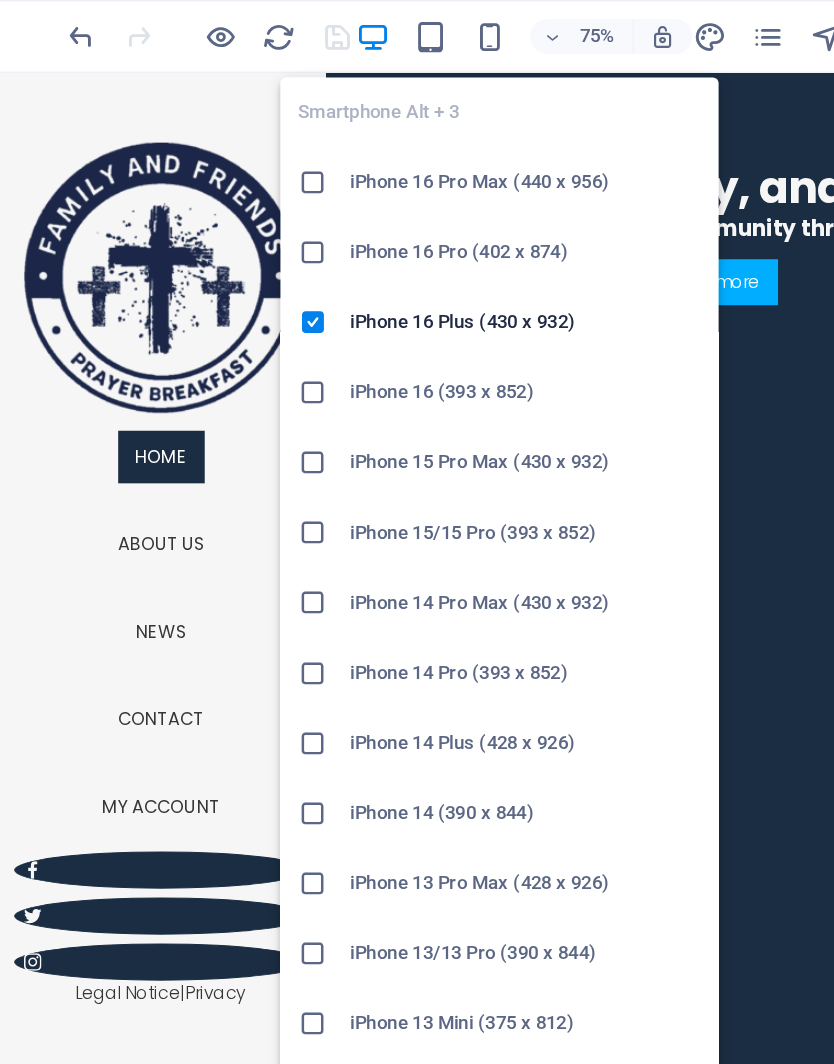 click at bounding box center (417, 25) 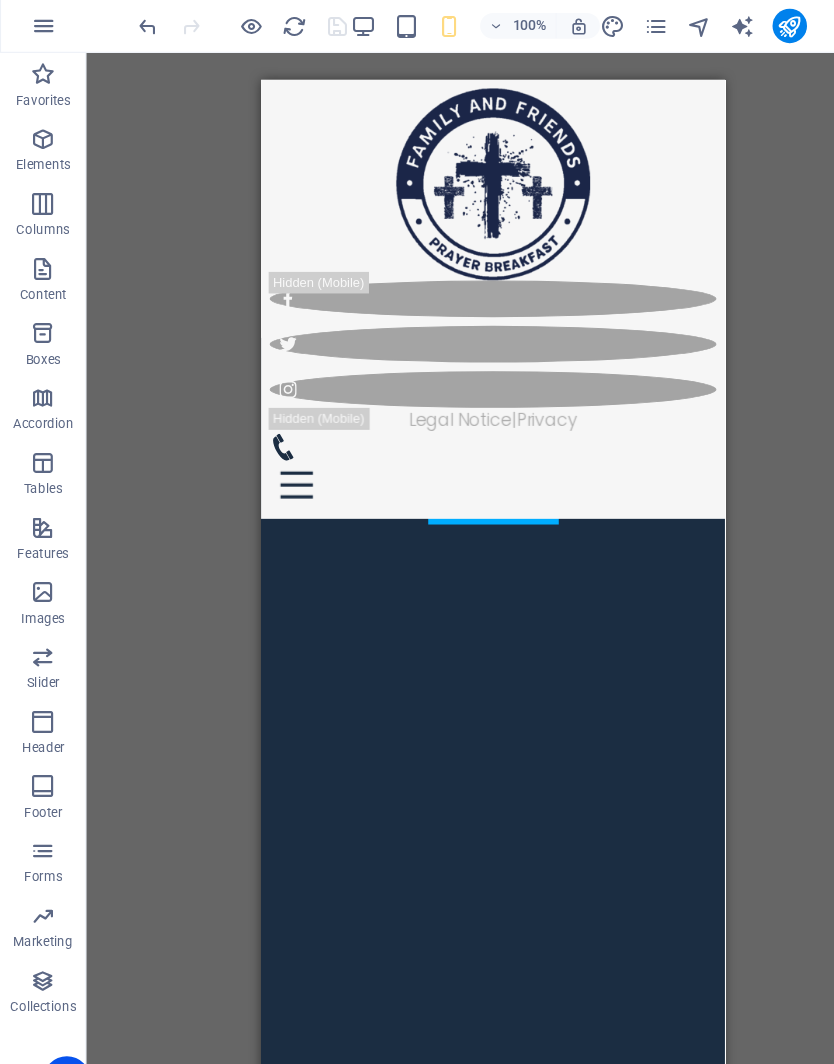 click on "H1   Banner   Container   Image   Menu Bar   Image   Footer Saga   Container   Image" at bounding box center (457, 541) 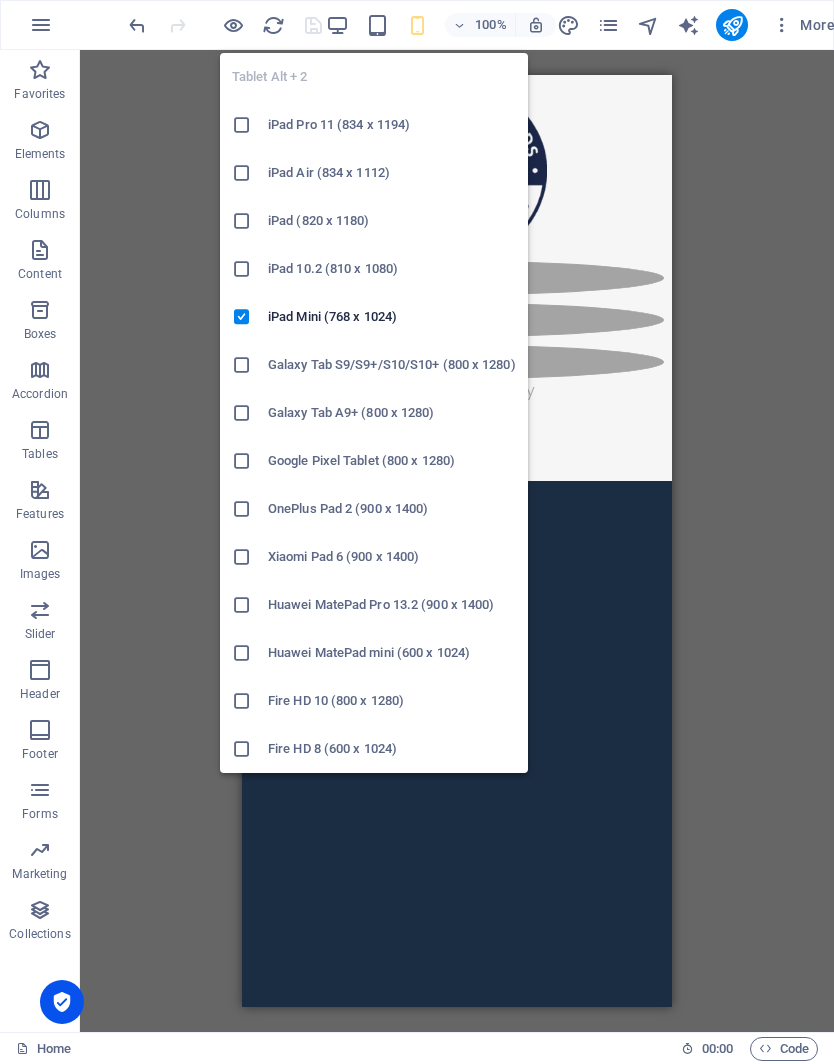 click at bounding box center (377, 25) 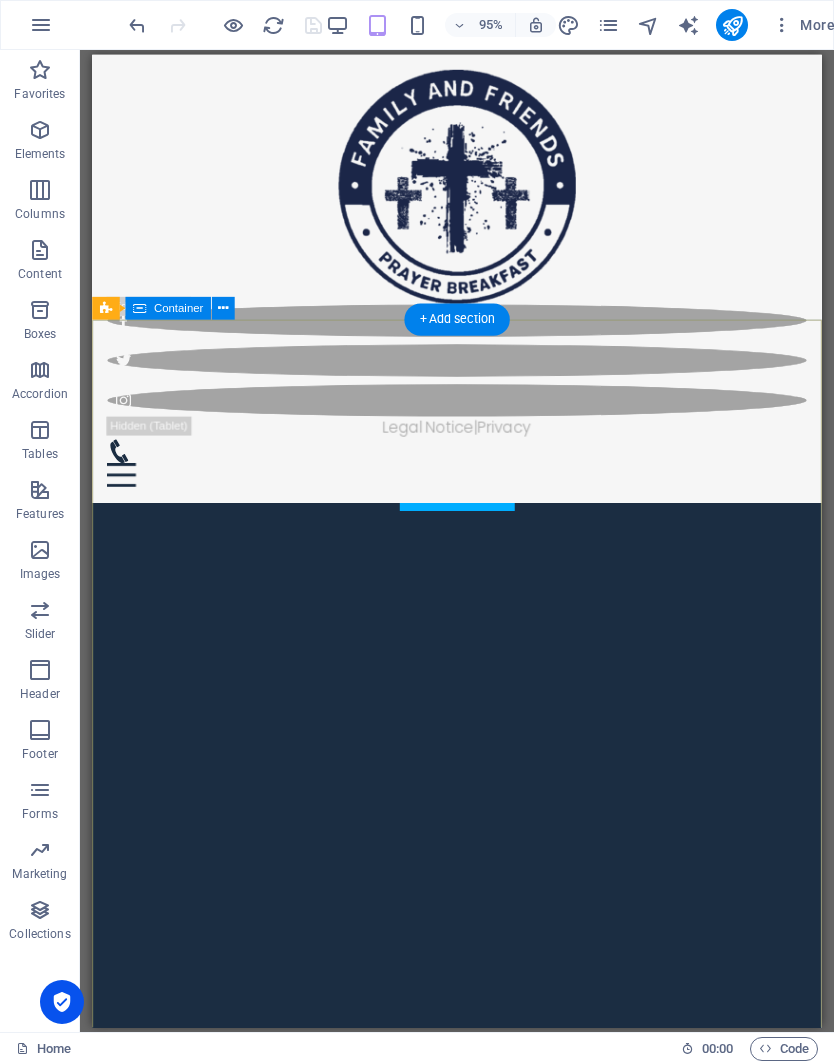 click on "Connect, Pray, and Thrive Building a stronger community through prayer. Learn more" at bounding box center (476, 473) 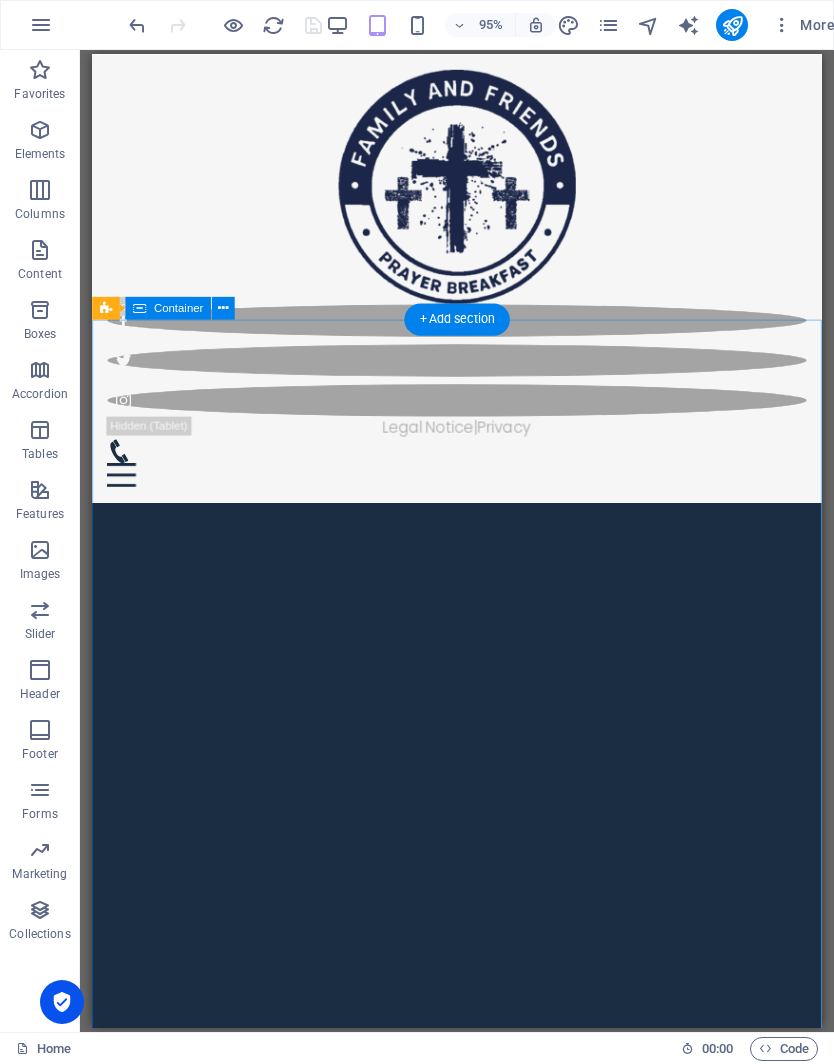 scroll, scrollTop: 0, scrollLeft: 0, axis: both 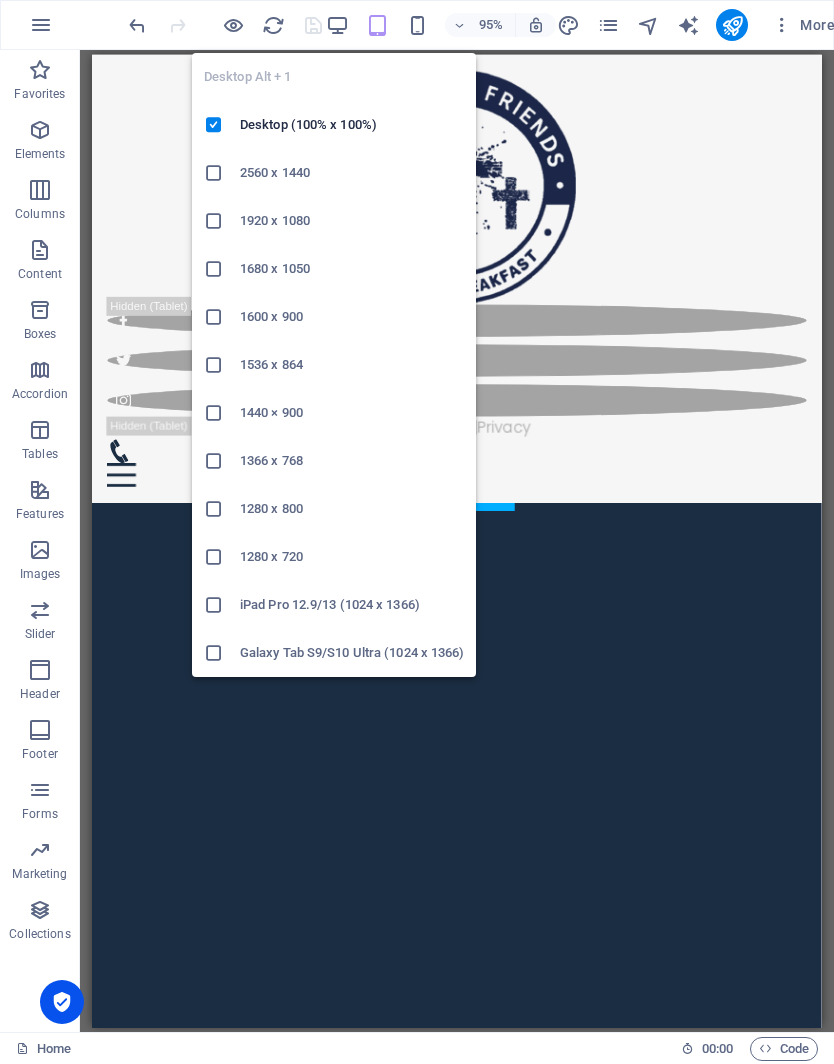click at bounding box center (337, 25) 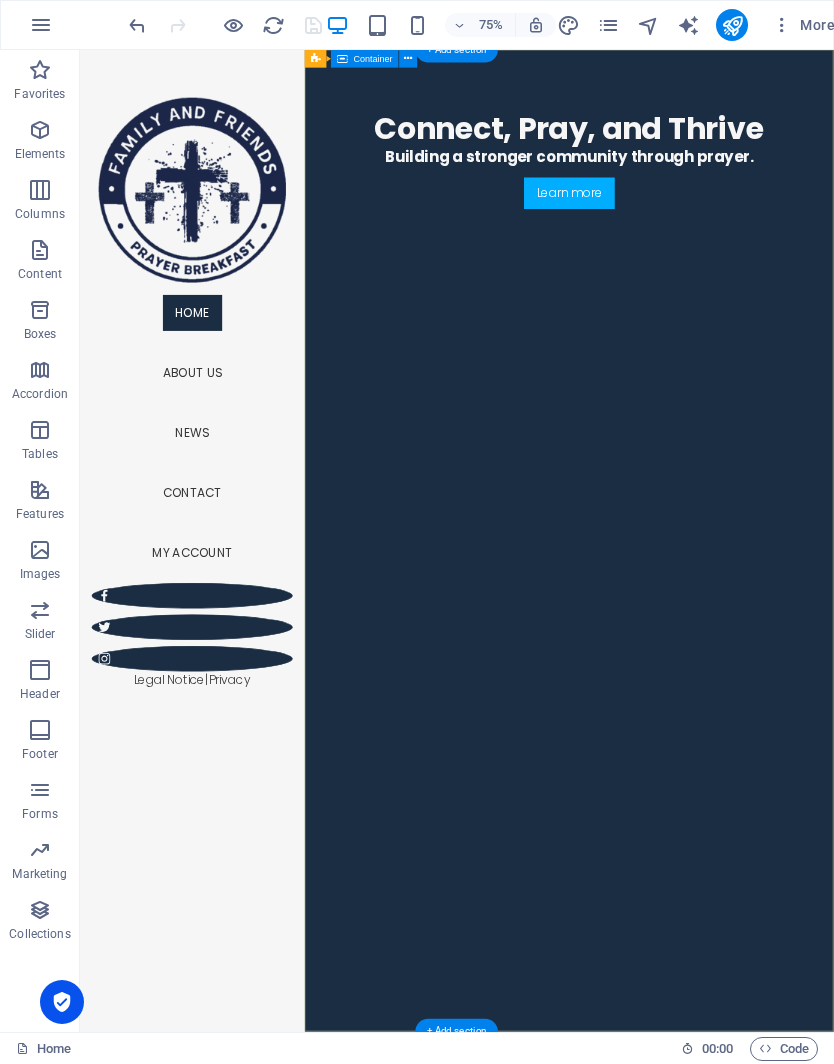 click on "Connect, Pray, and Thrive Building a stronger community through prayer. Learn more" at bounding box center [732, 196] 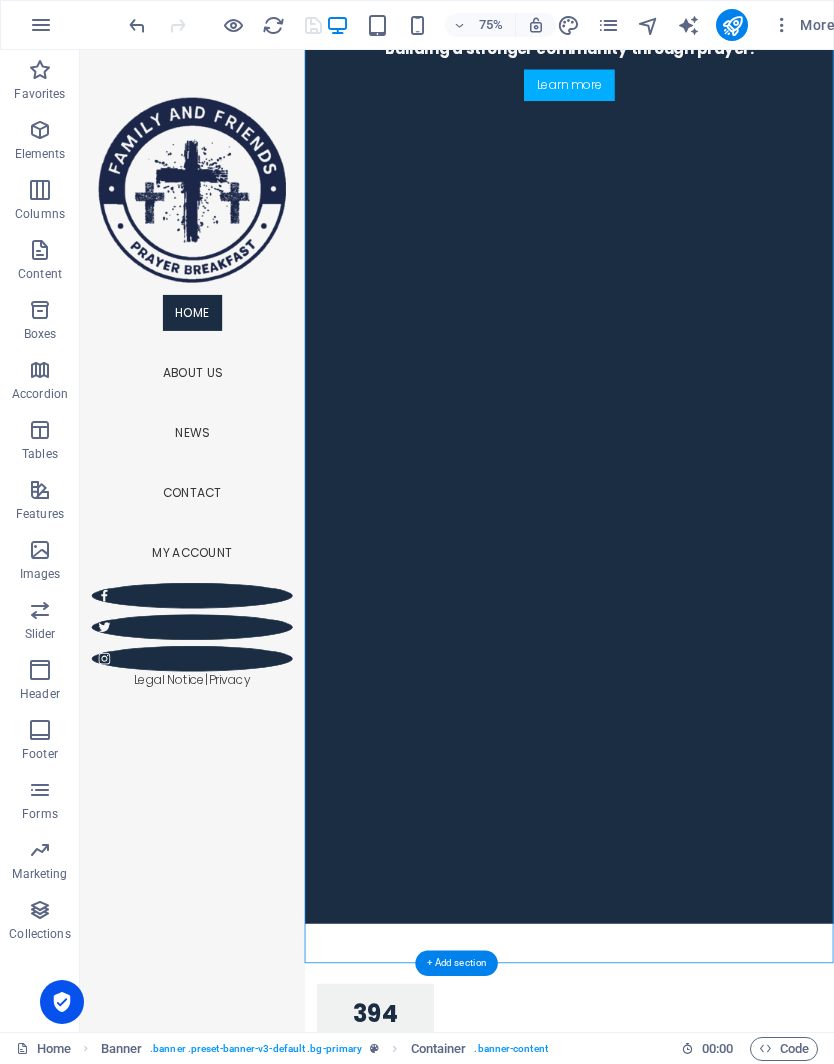 scroll, scrollTop: 154, scrollLeft: 0, axis: vertical 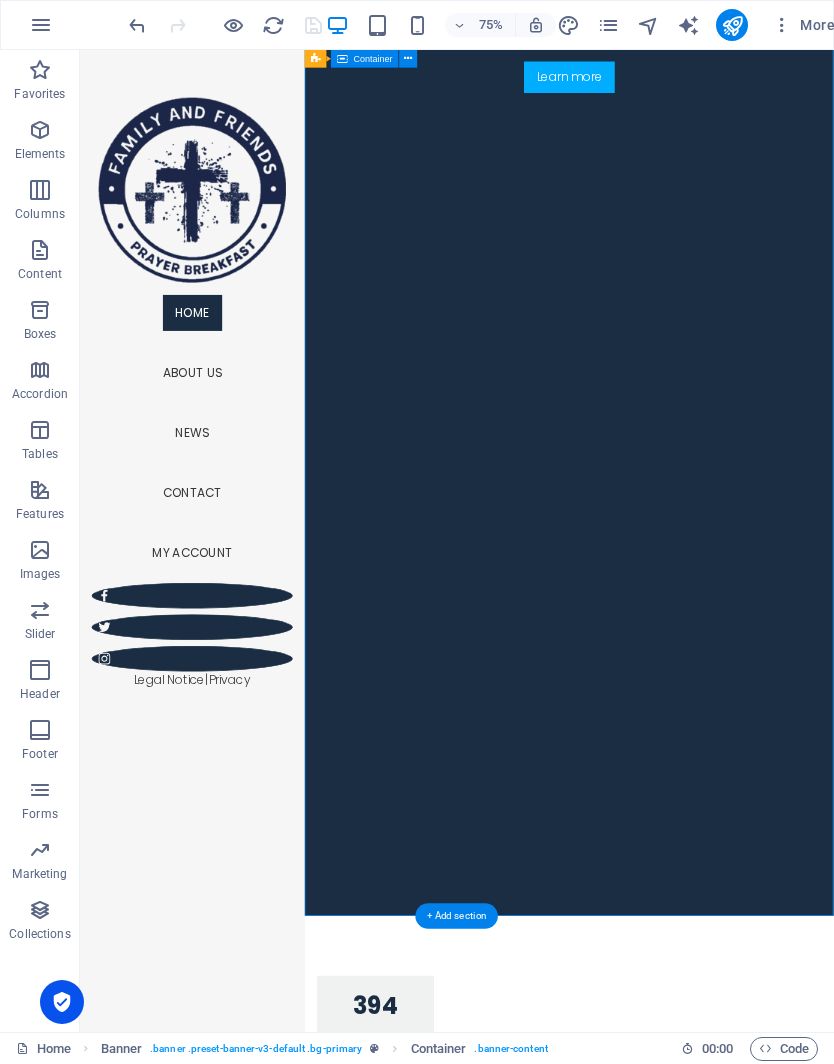 click on "Connect, Pray, and Thrive Building a stronger community through prayer. Learn more" at bounding box center [732, 42] 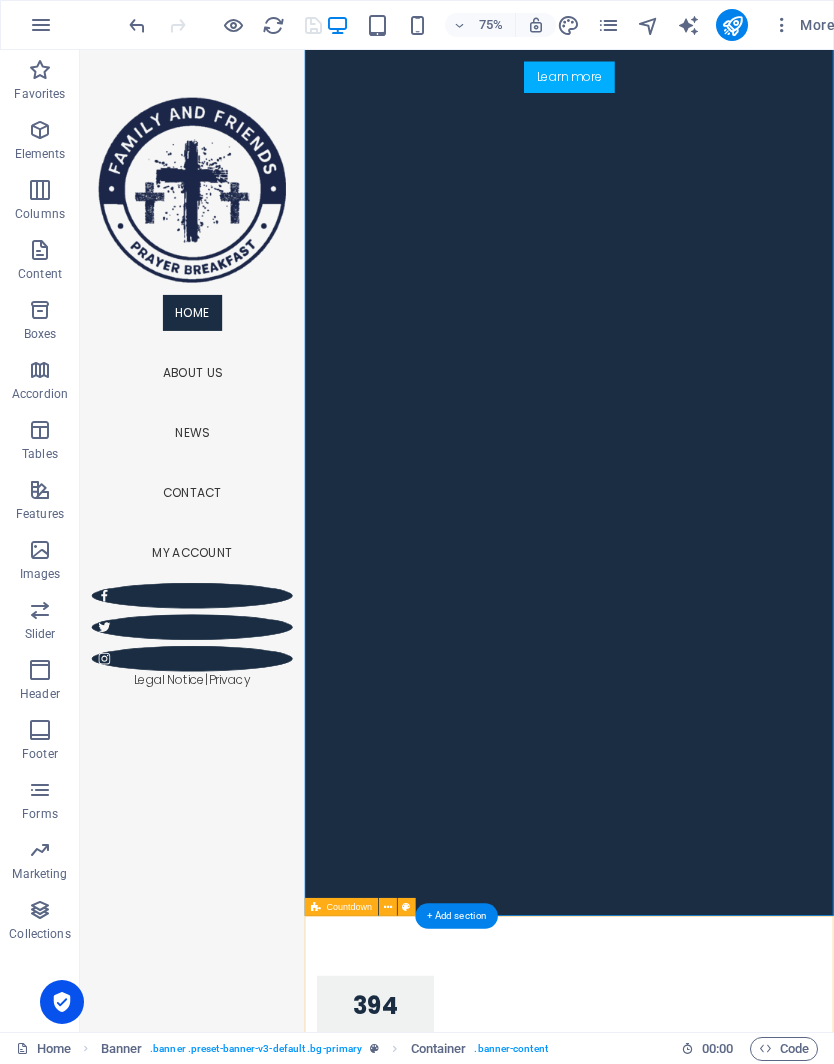 click on "394 Days 02 Hours 06 Minutes 01 Seconds" at bounding box center [732, 1525] 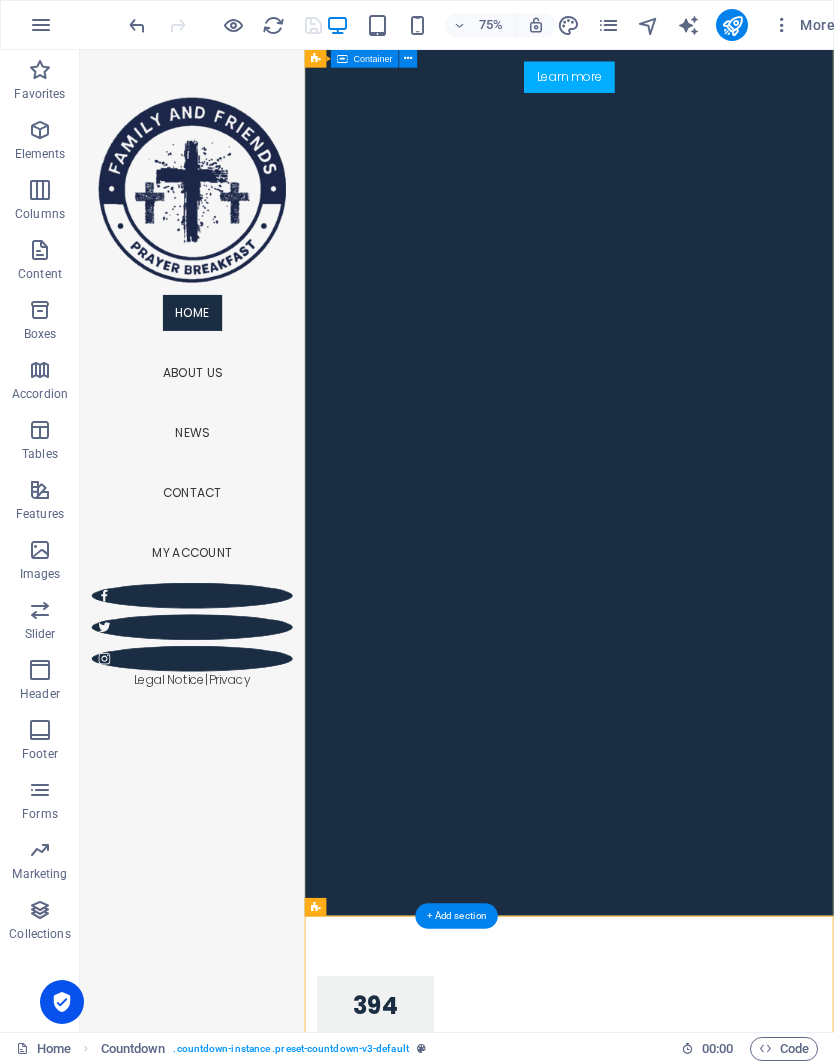 click on "Connect, Pray, and Thrive Building a stronger community through prayer. Learn more" at bounding box center (732, 42) 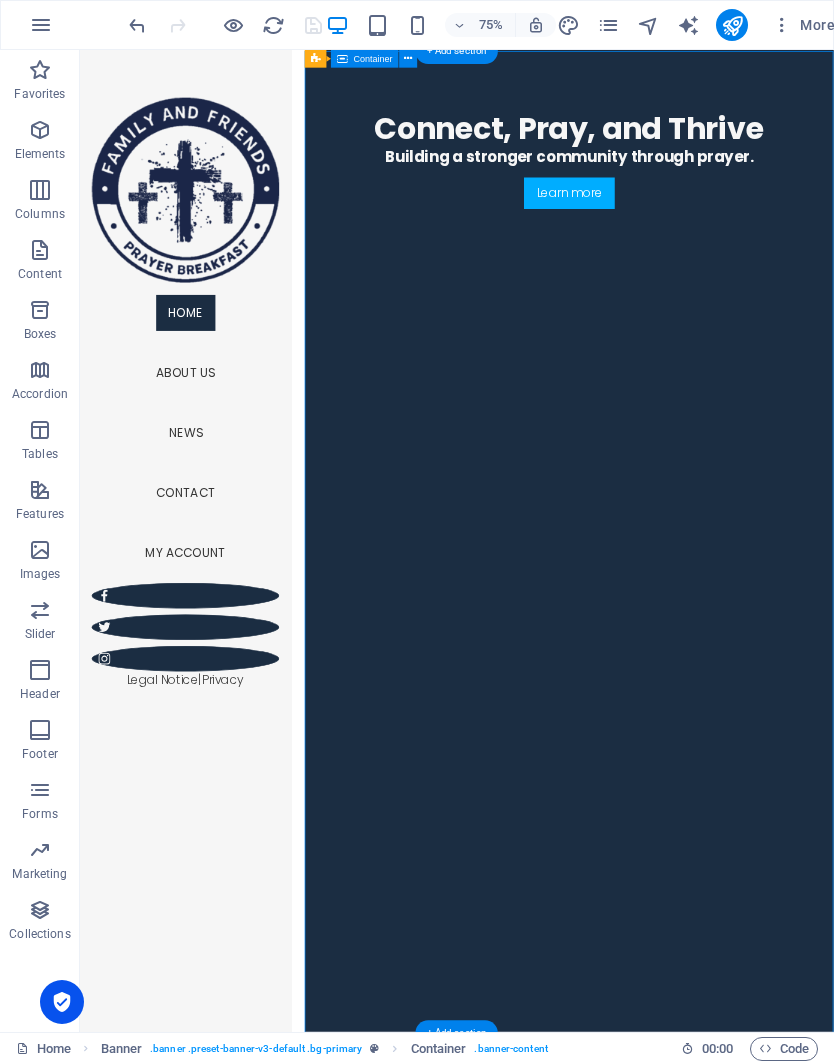 scroll, scrollTop: 0, scrollLeft: 0, axis: both 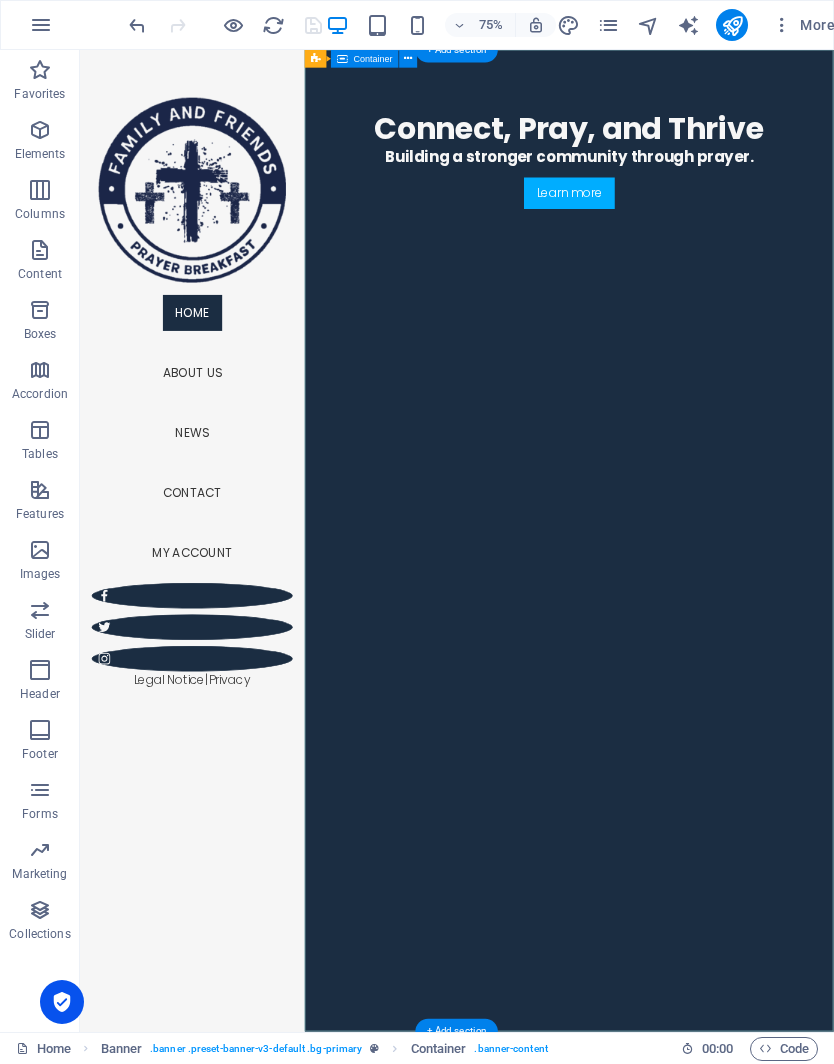 click on "Container" at bounding box center (373, 59) 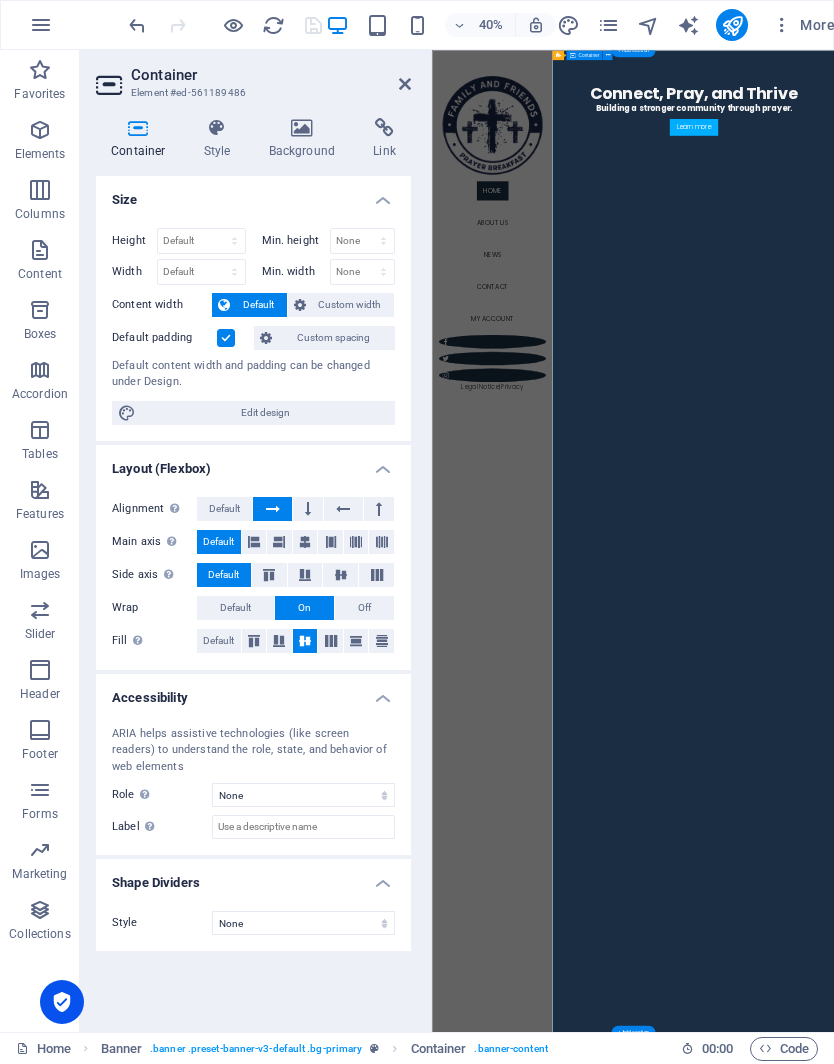 click at bounding box center [217, 128] 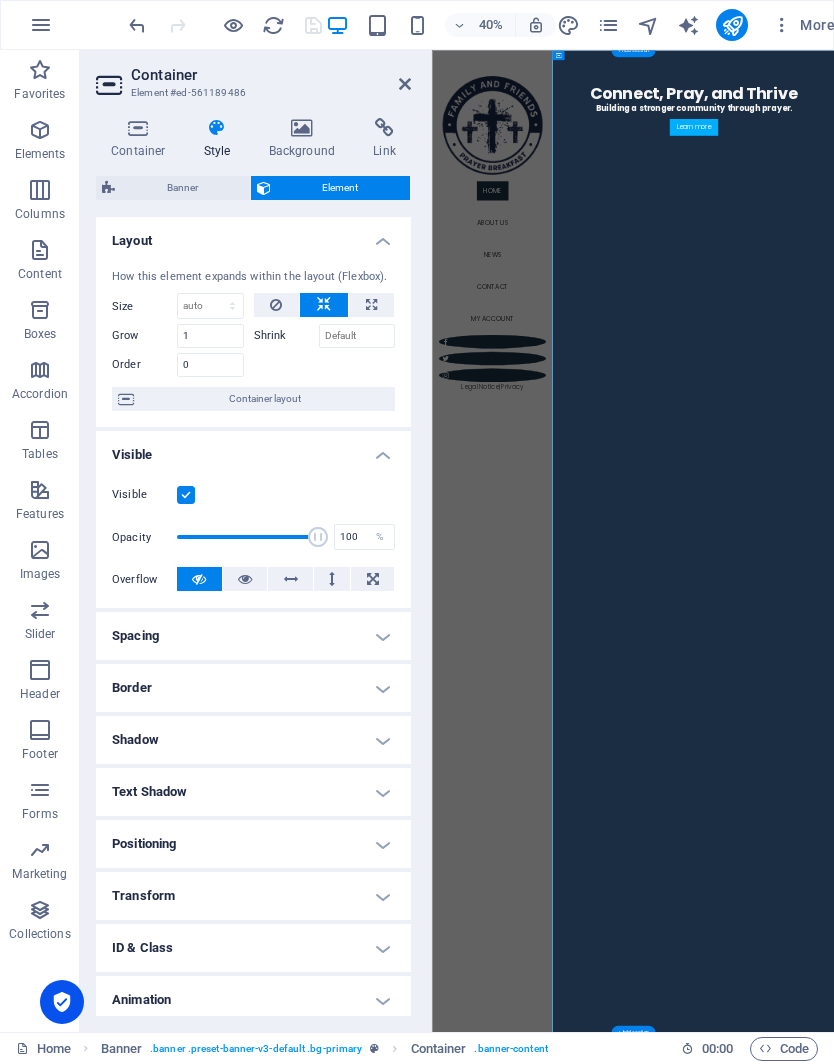 click at bounding box center (405, 84) 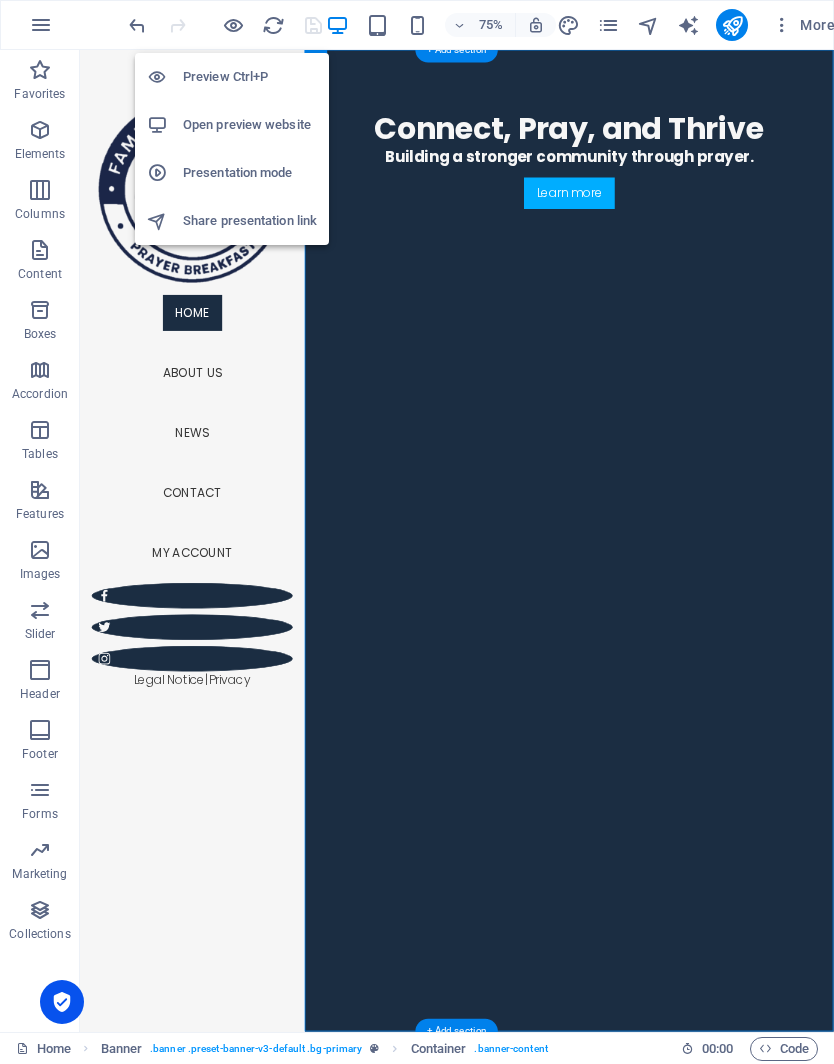 click on "Preview Ctrl+P" at bounding box center [250, 77] 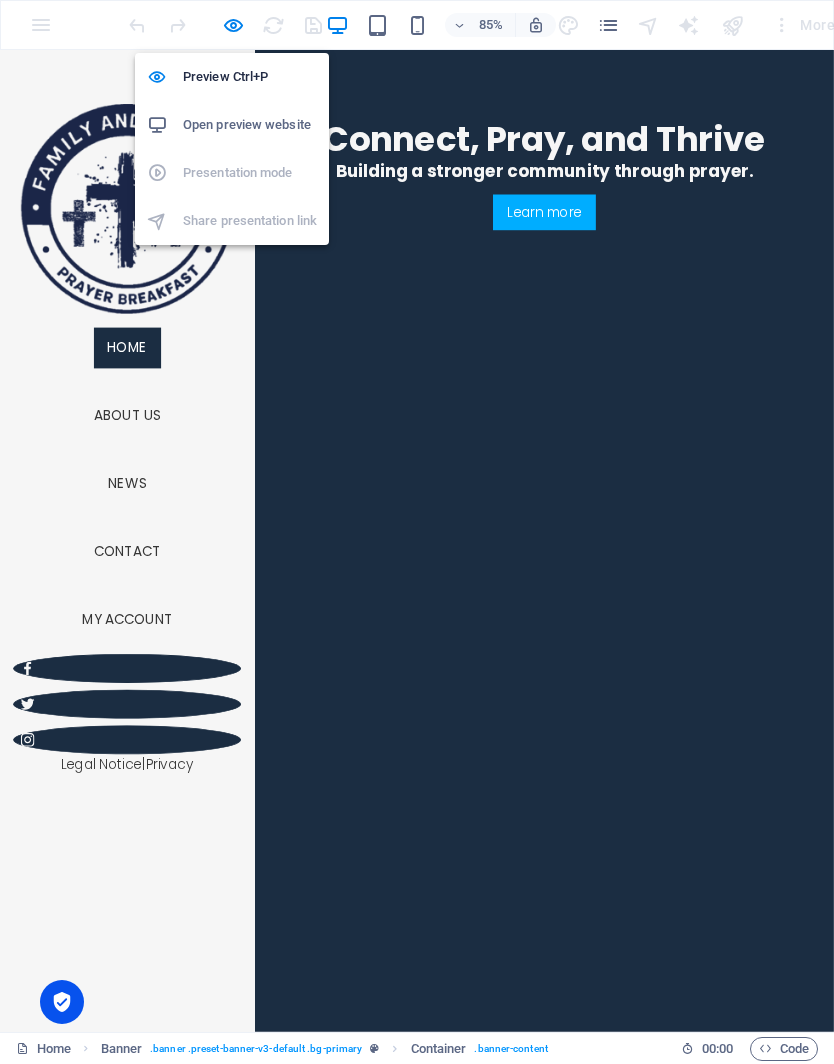 scroll, scrollTop: 0, scrollLeft: 0, axis: both 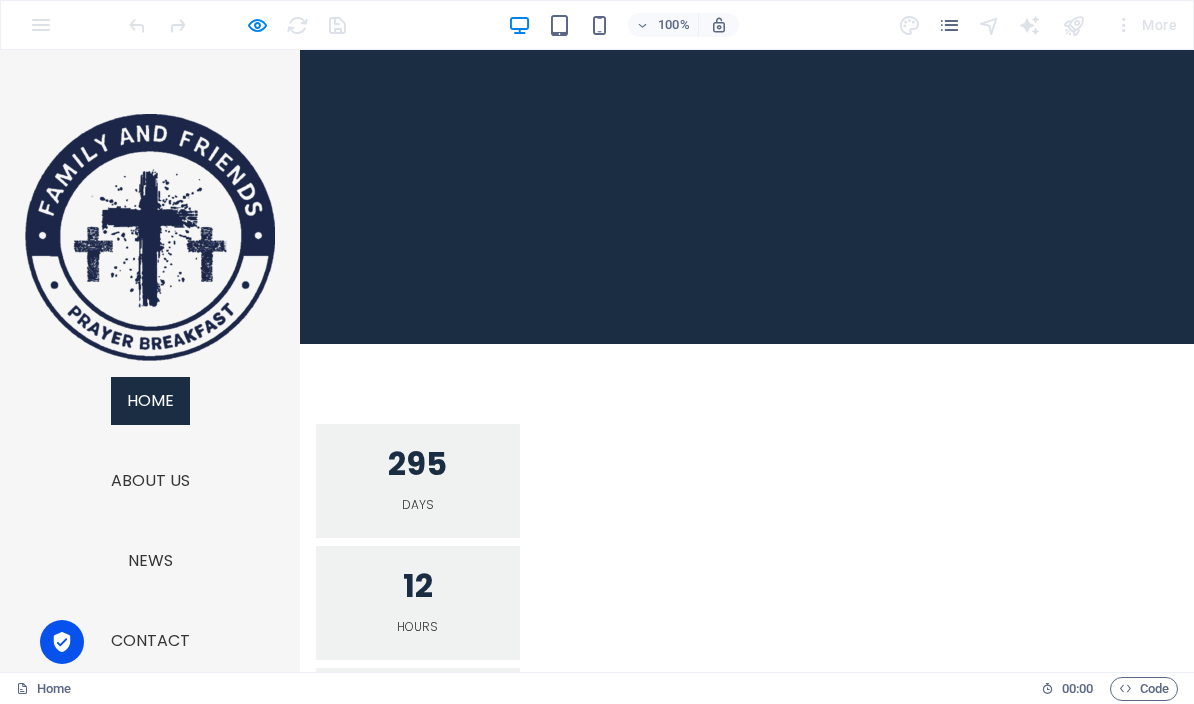 click on "About Us" at bounding box center [150, 481] 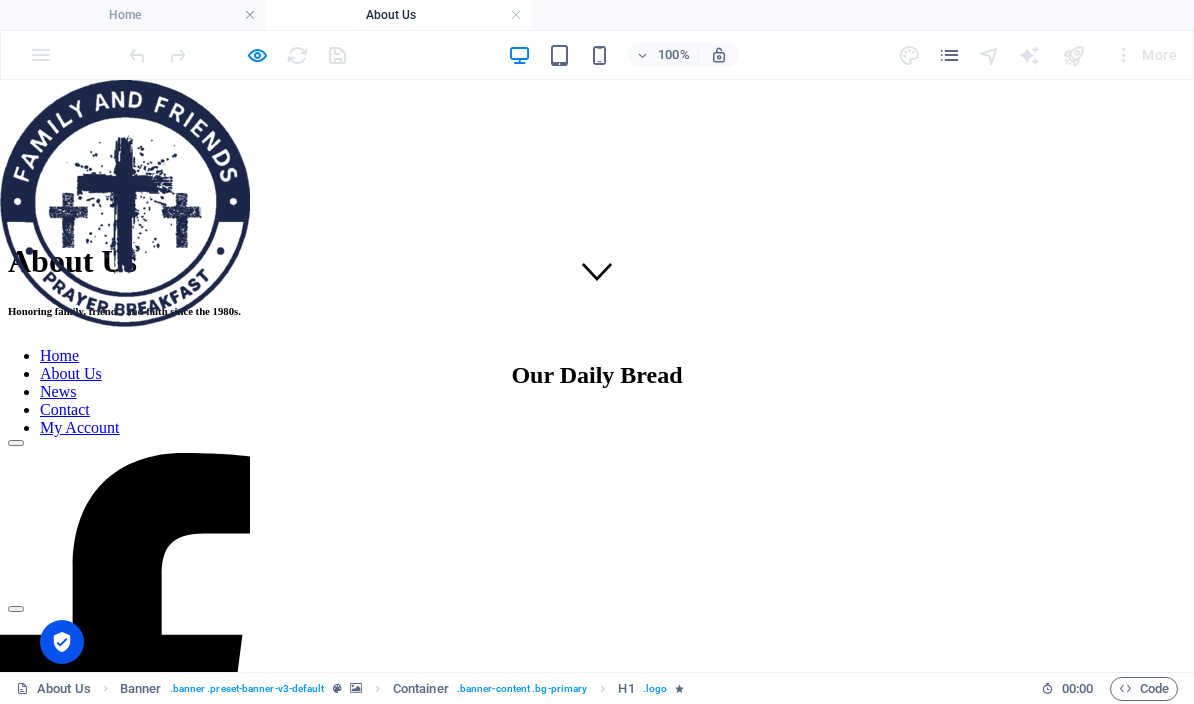 scroll, scrollTop: 363, scrollLeft: 0, axis: vertical 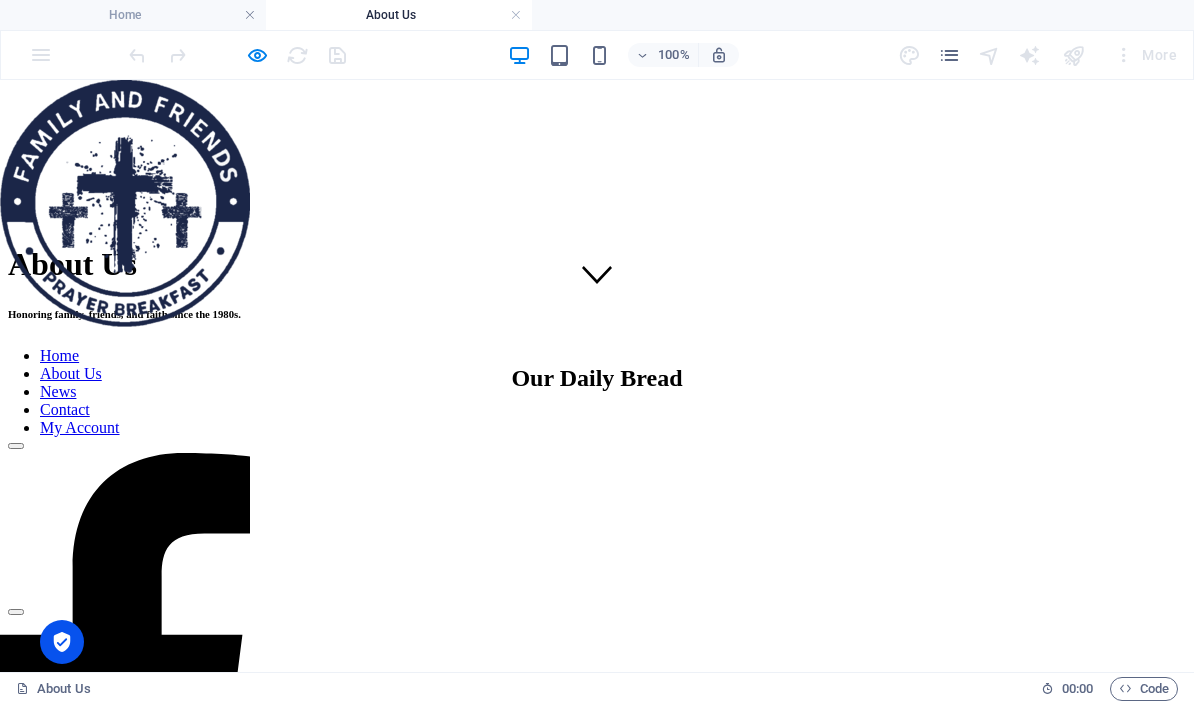 click on "Home About Us News Contact My Account" at bounding box center (125, 392) 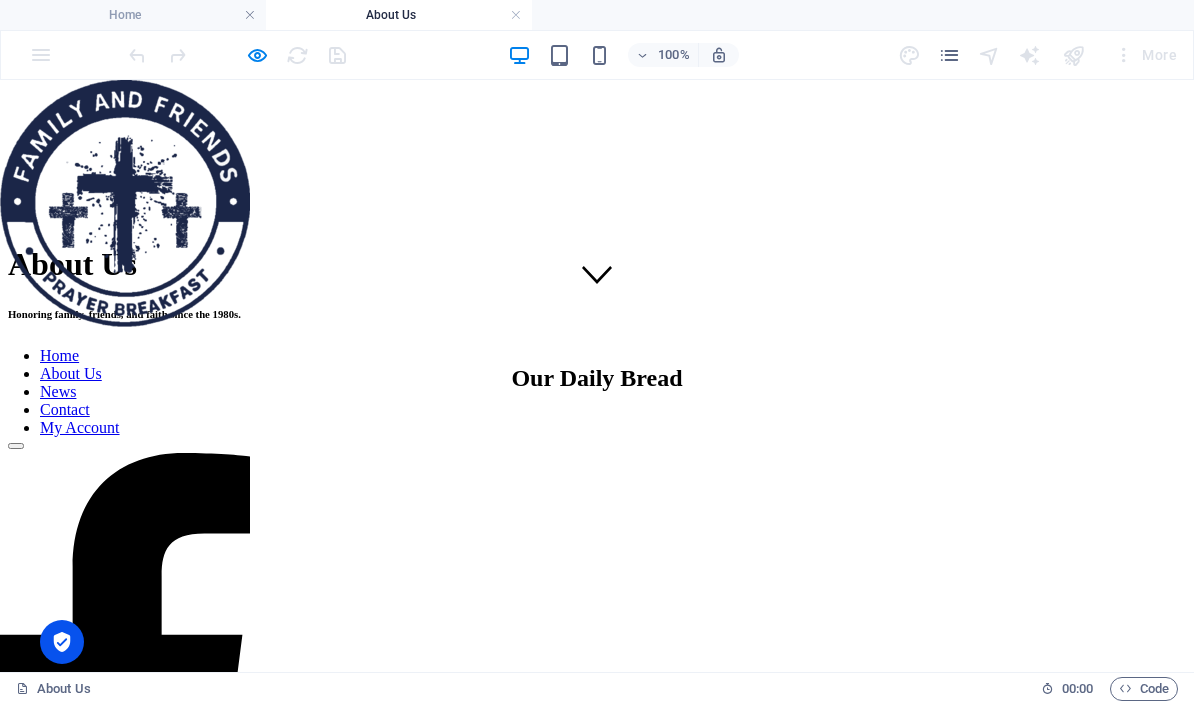 click on "Home About Us News Contact My Account" at bounding box center [125, 392] 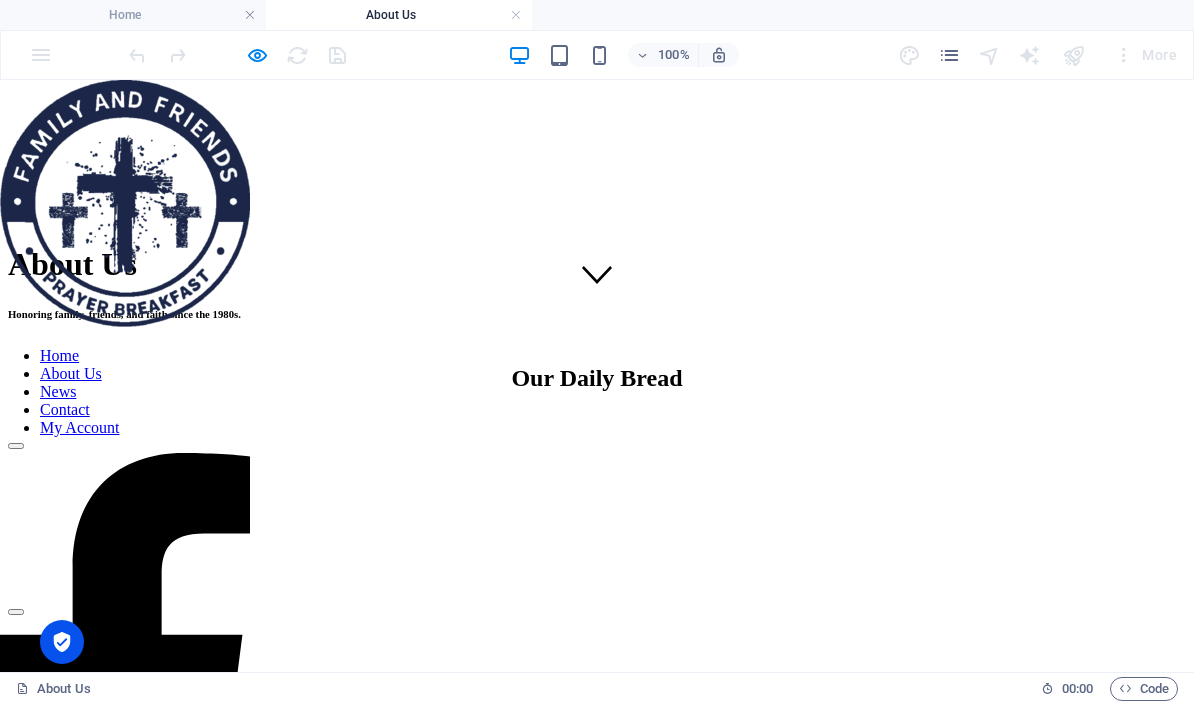 click on "Home About Us News Contact My Account" at bounding box center [125, 392] 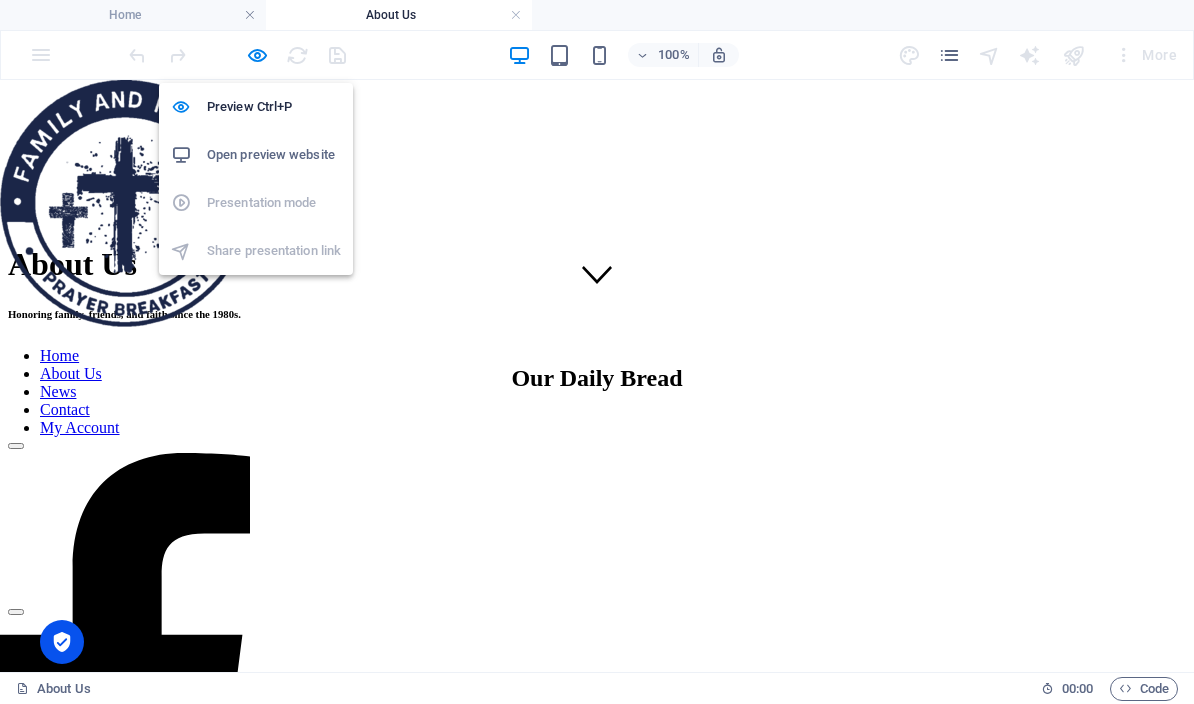 click on "Preview Ctrl+P" at bounding box center [274, 107] 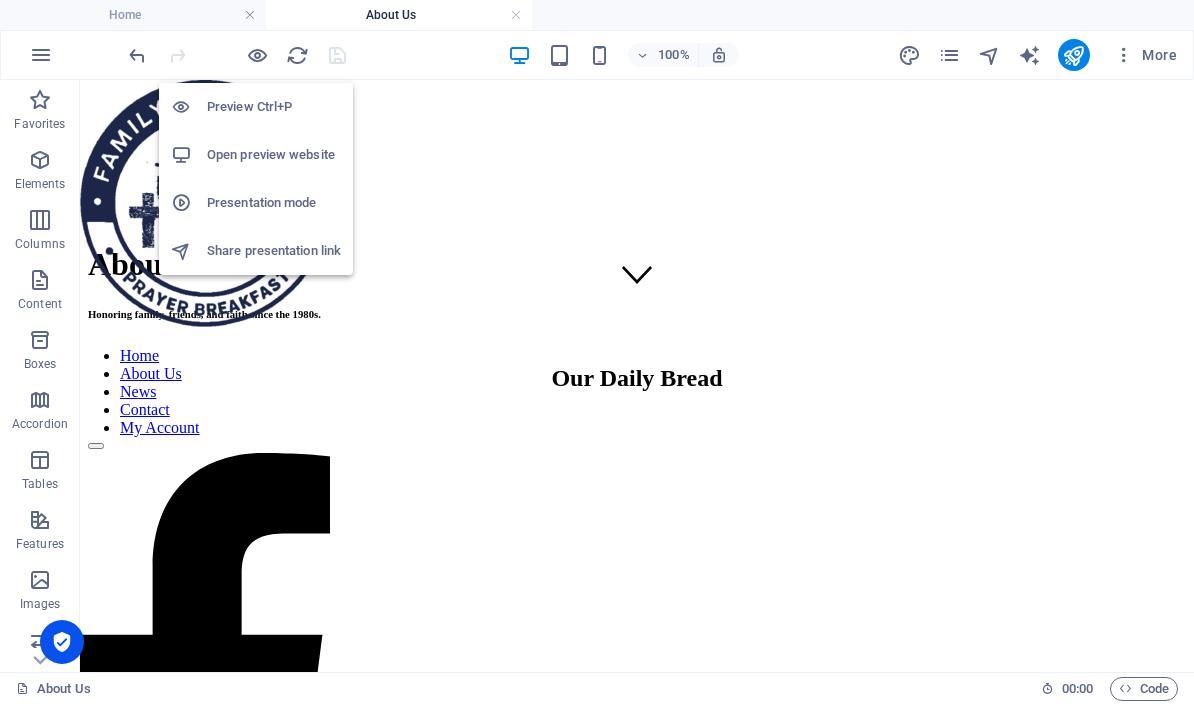 click at bounding box center (297, 55) 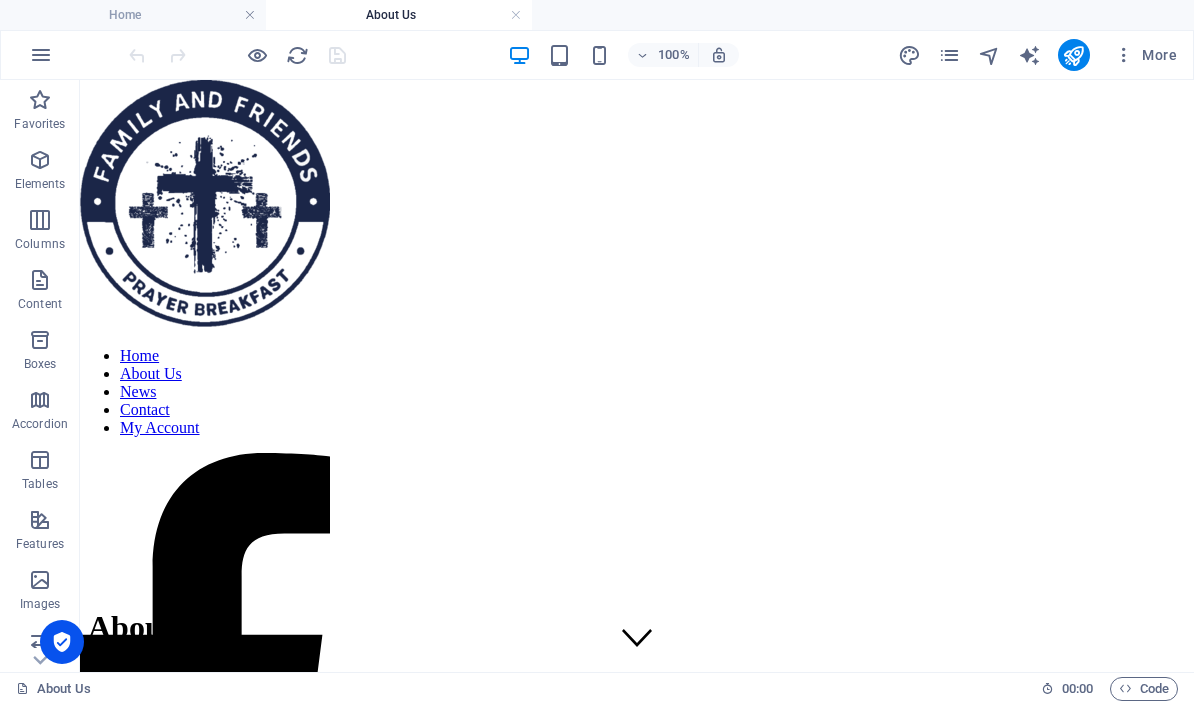 scroll, scrollTop: 0, scrollLeft: 0, axis: both 